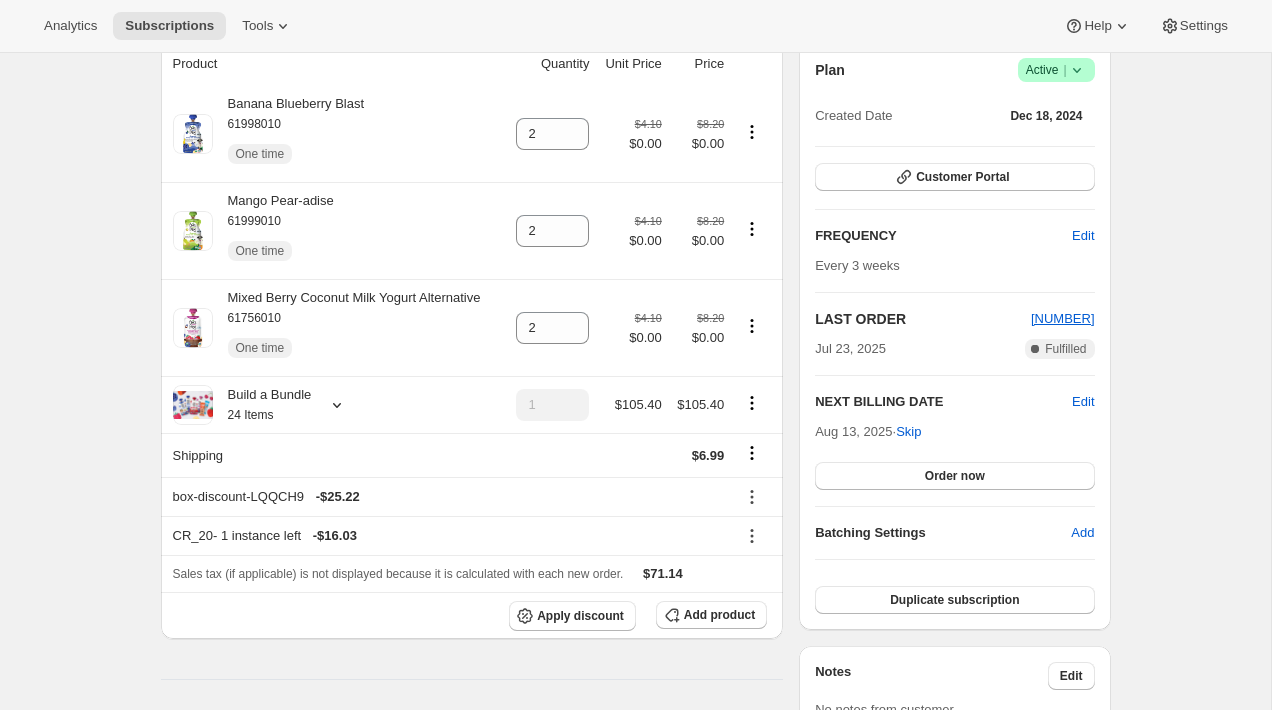 scroll, scrollTop: 235, scrollLeft: 0, axis: vertical 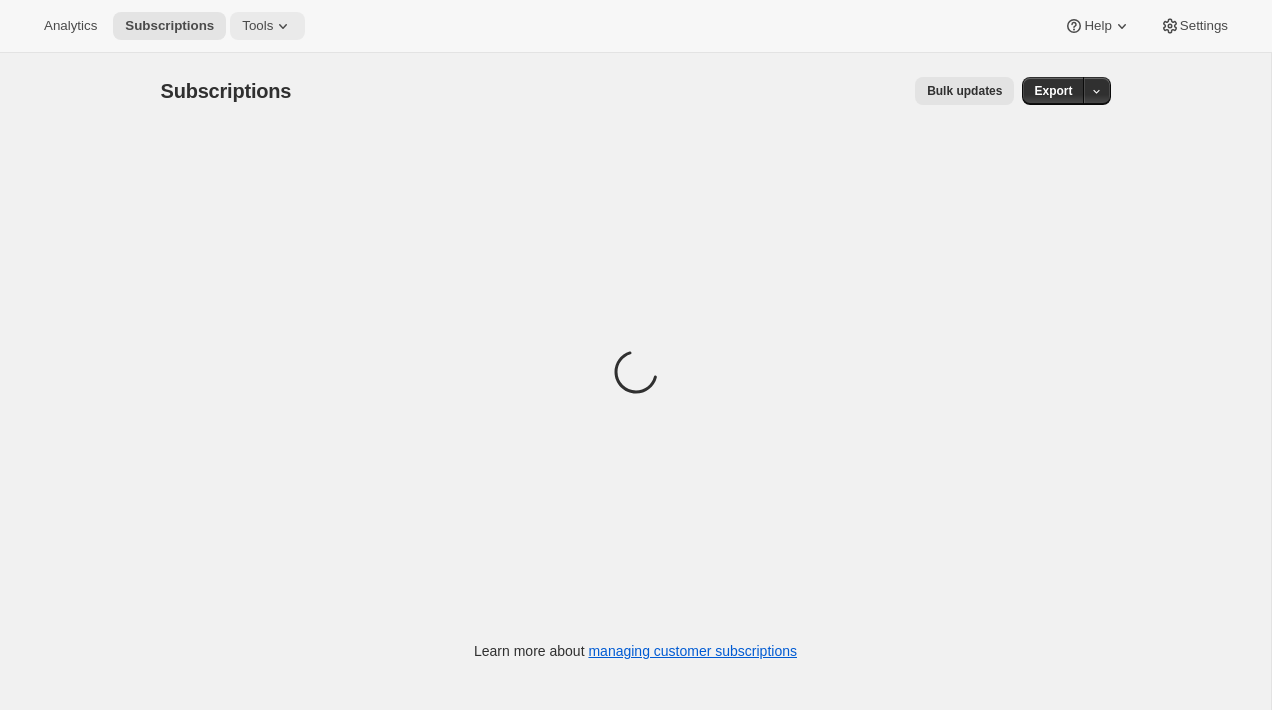 click on "Tools" at bounding box center (257, 26) 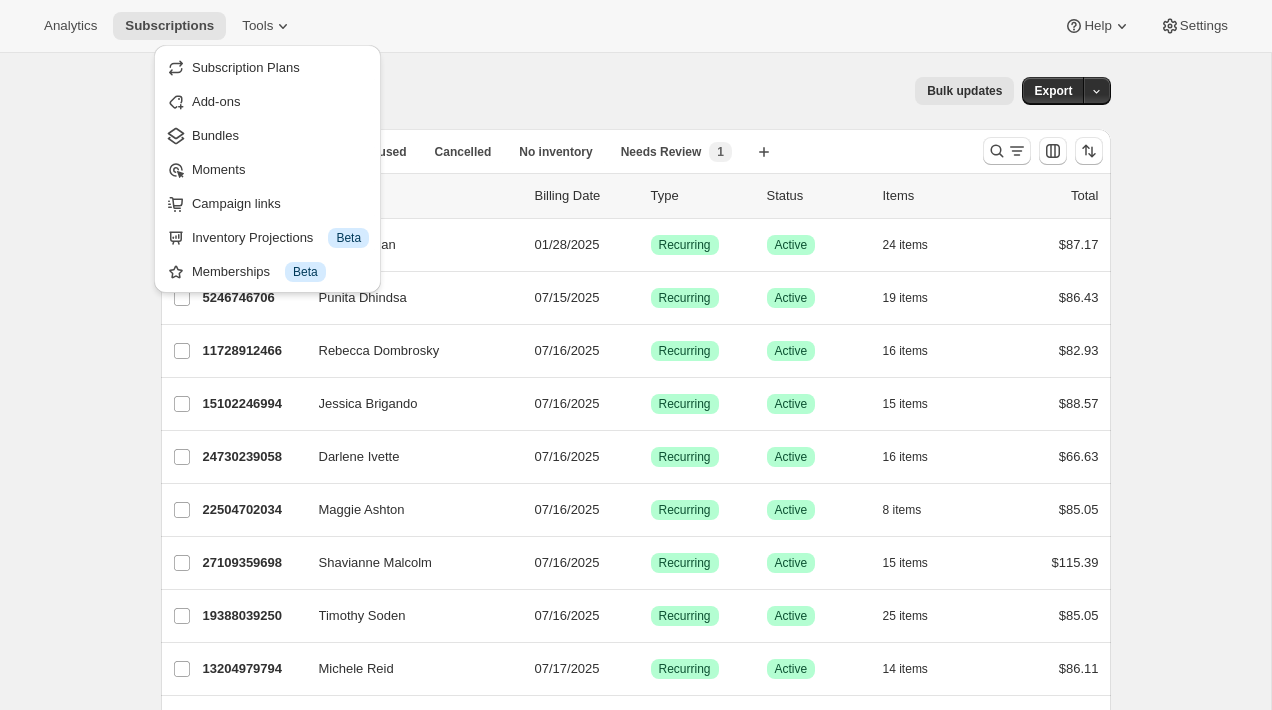 click on "Subscriptions. This page is ready Subscriptions Bulk updates More actions Bulk updates Export" at bounding box center [636, 91] 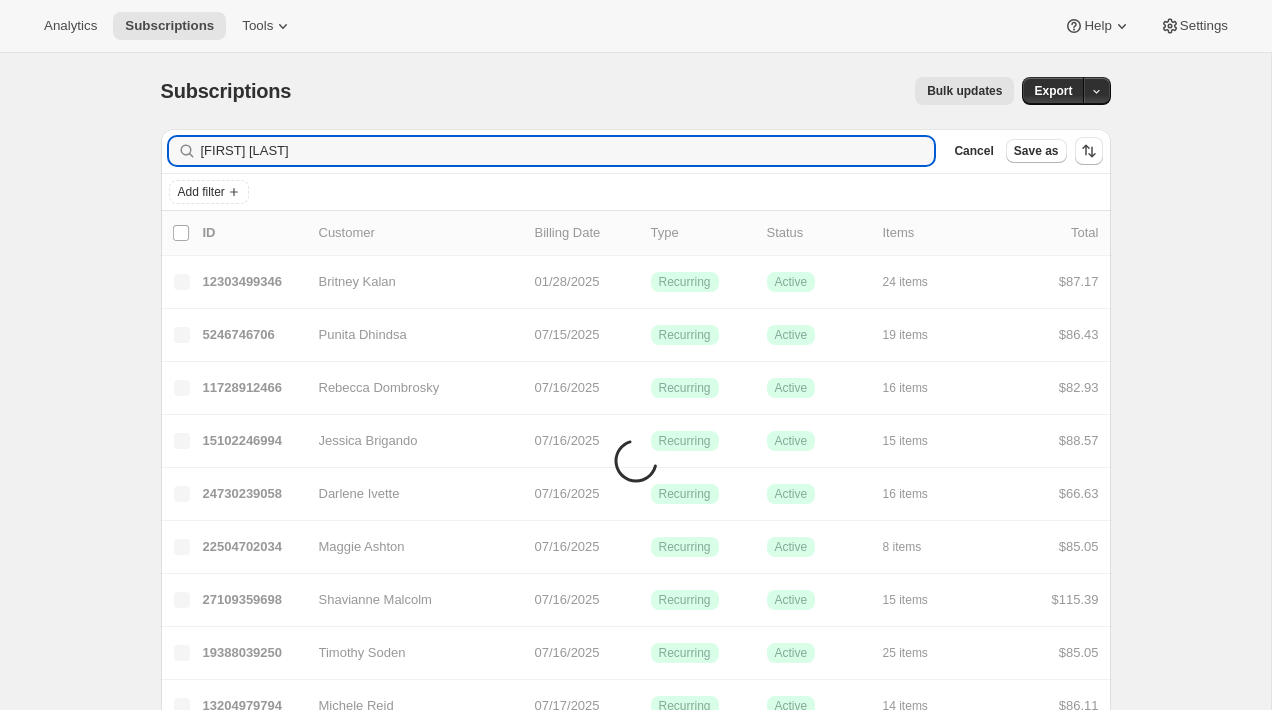 type on "[FIRST] [LAST]" 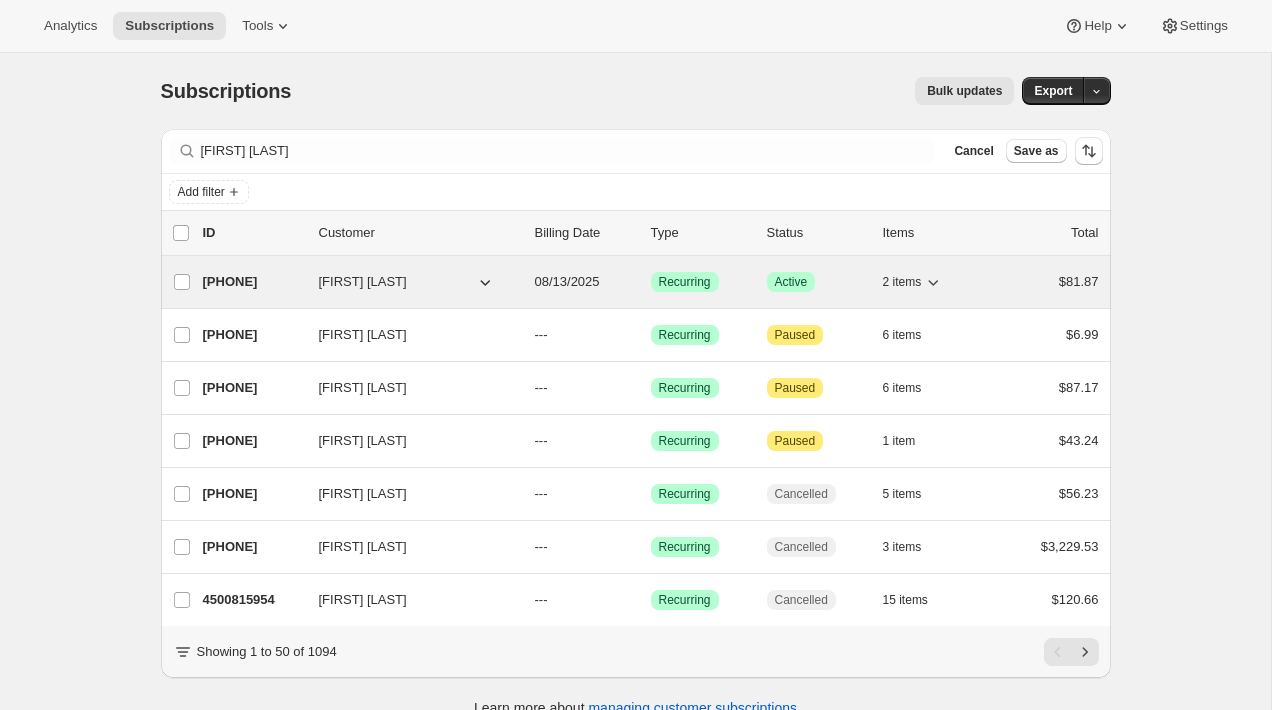 click on "[PHONE]" at bounding box center (253, 282) 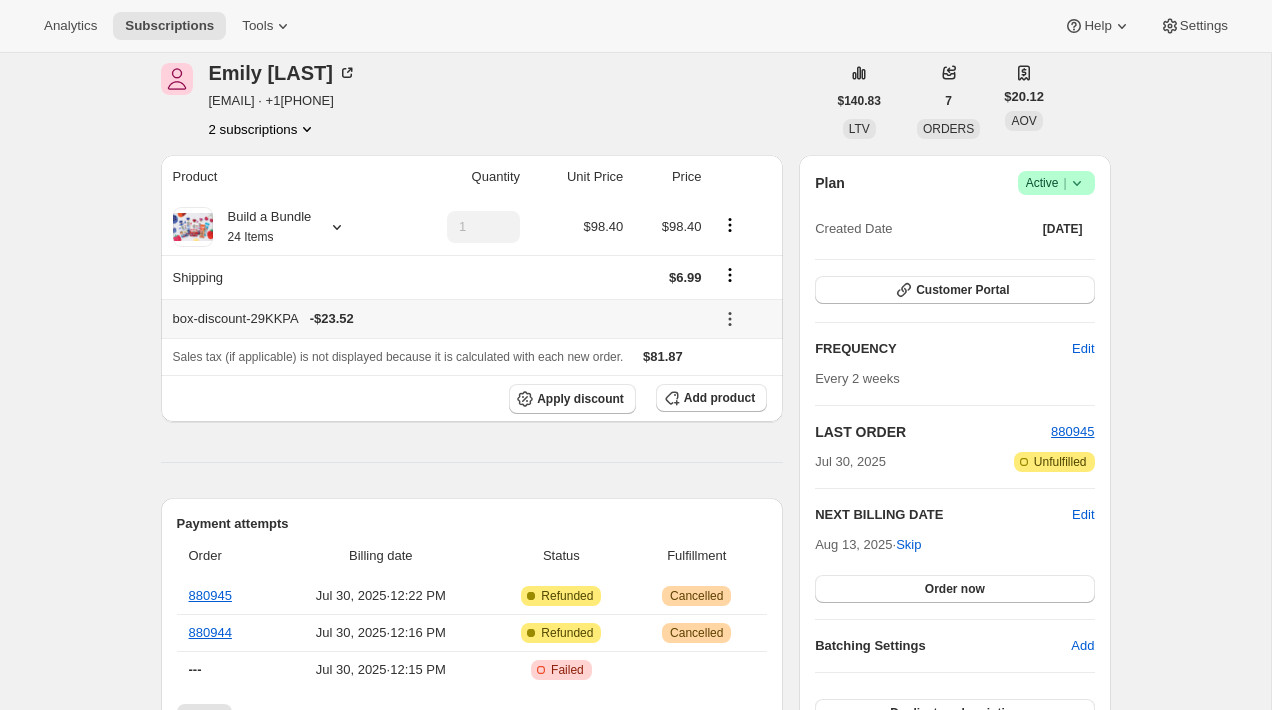 scroll, scrollTop: 83, scrollLeft: 0, axis: vertical 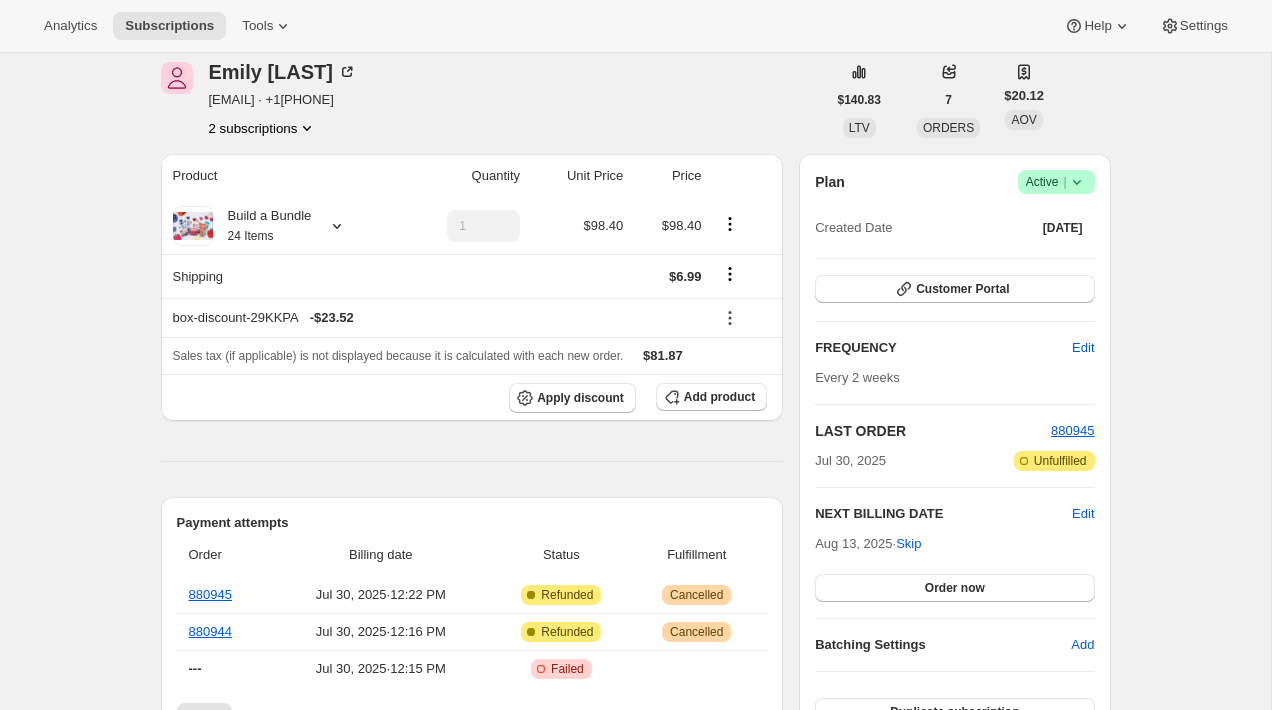 click on "[FIRST]   [LAST] [EMAIL] · +1[PHONE] 2 subscriptions" at bounding box center (493, 100) 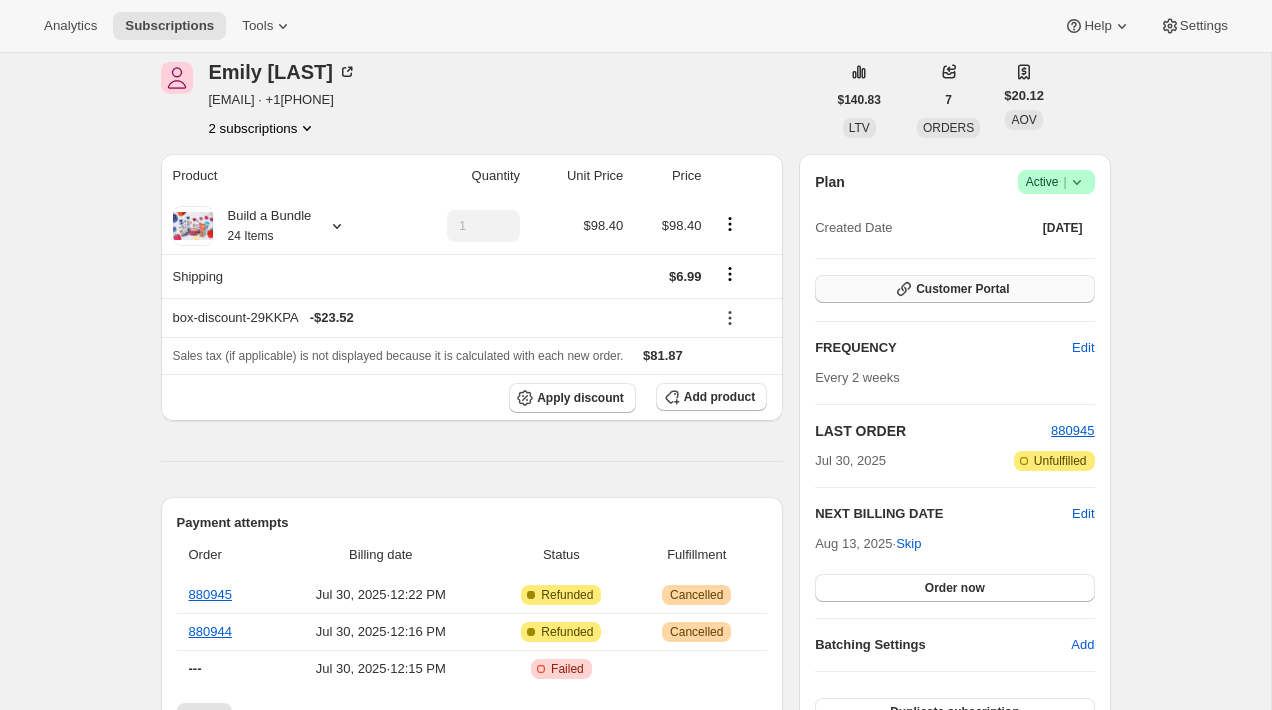 click on "Customer Portal" at bounding box center (954, 289) 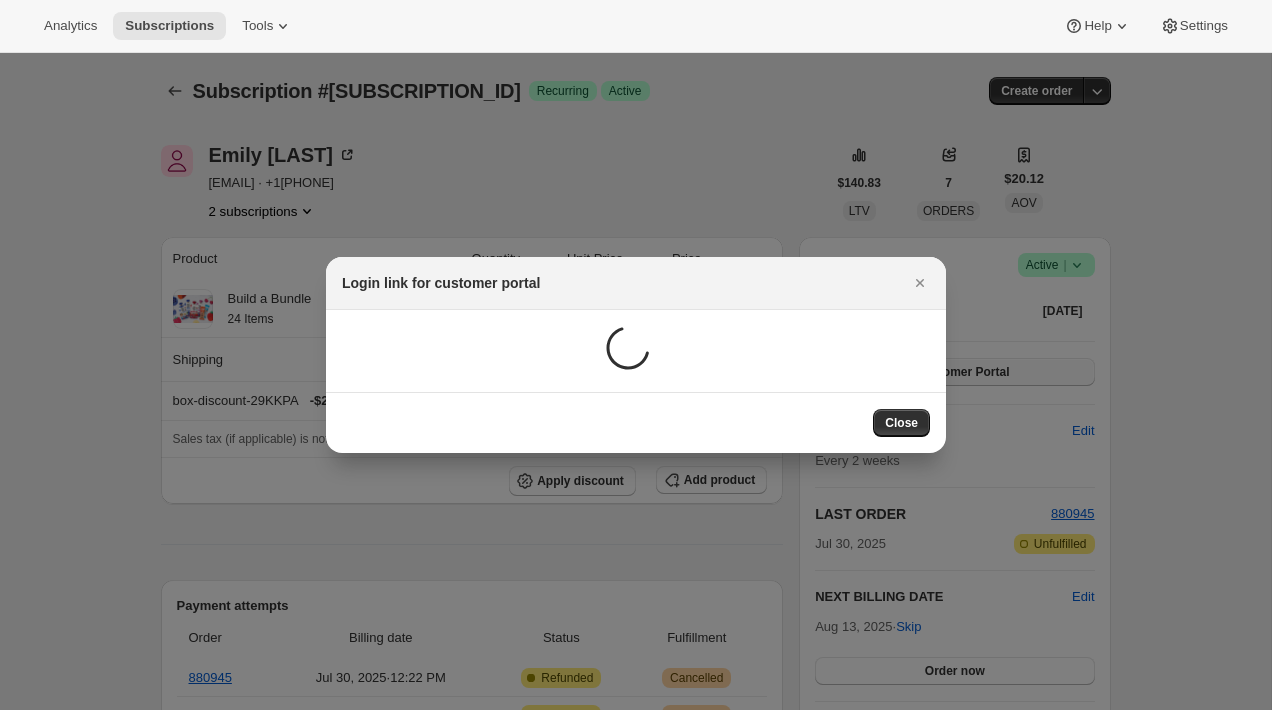 scroll, scrollTop: 0, scrollLeft: 0, axis: both 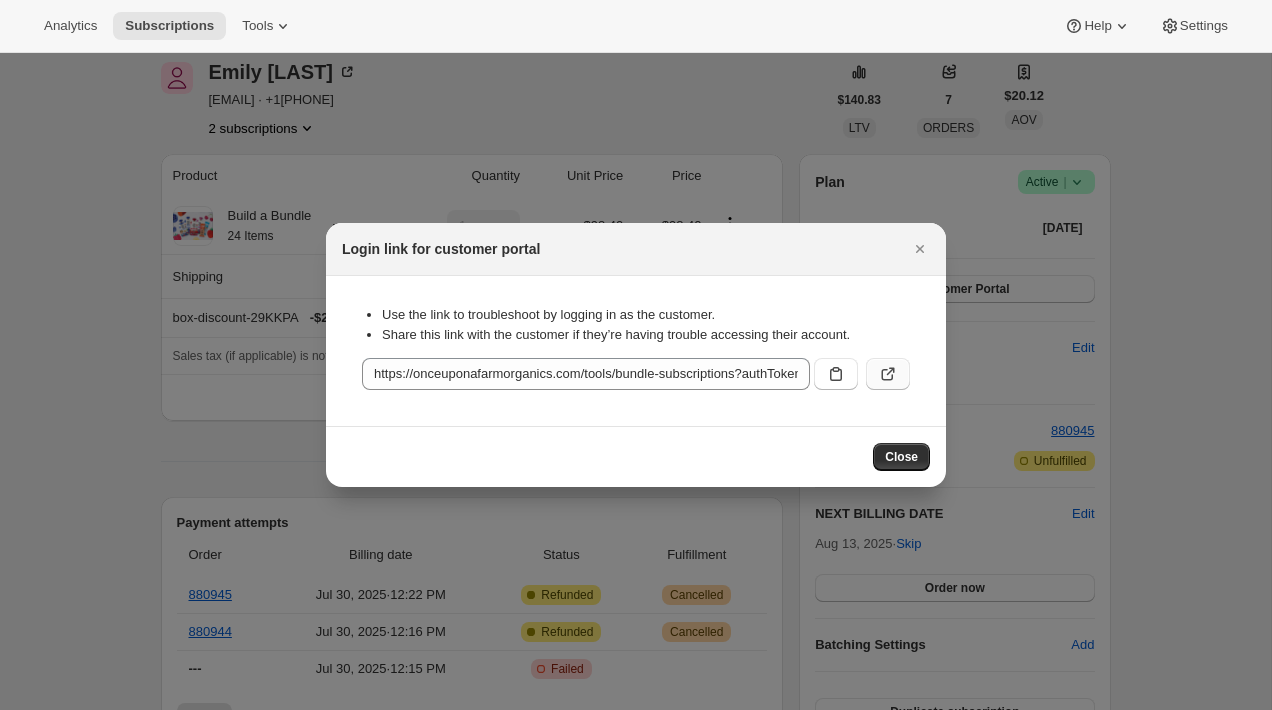 click at bounding box center (888, 374) 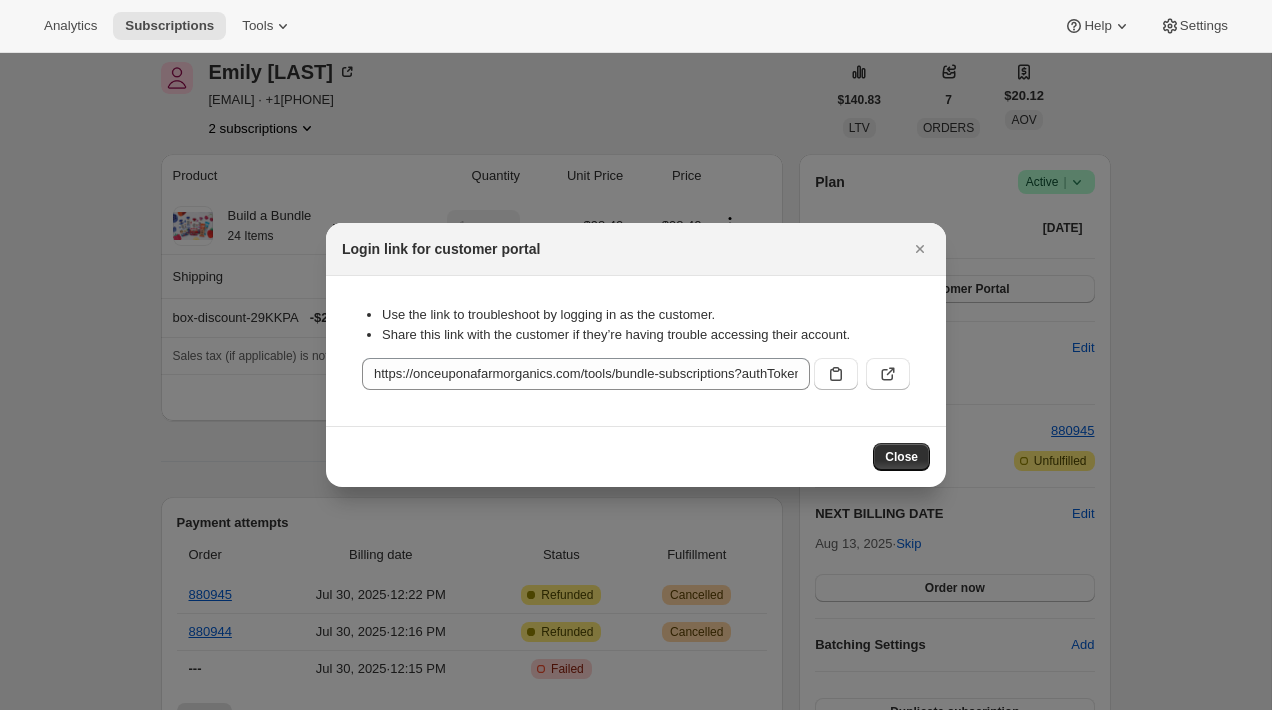 click at bounding box center (636, 355) 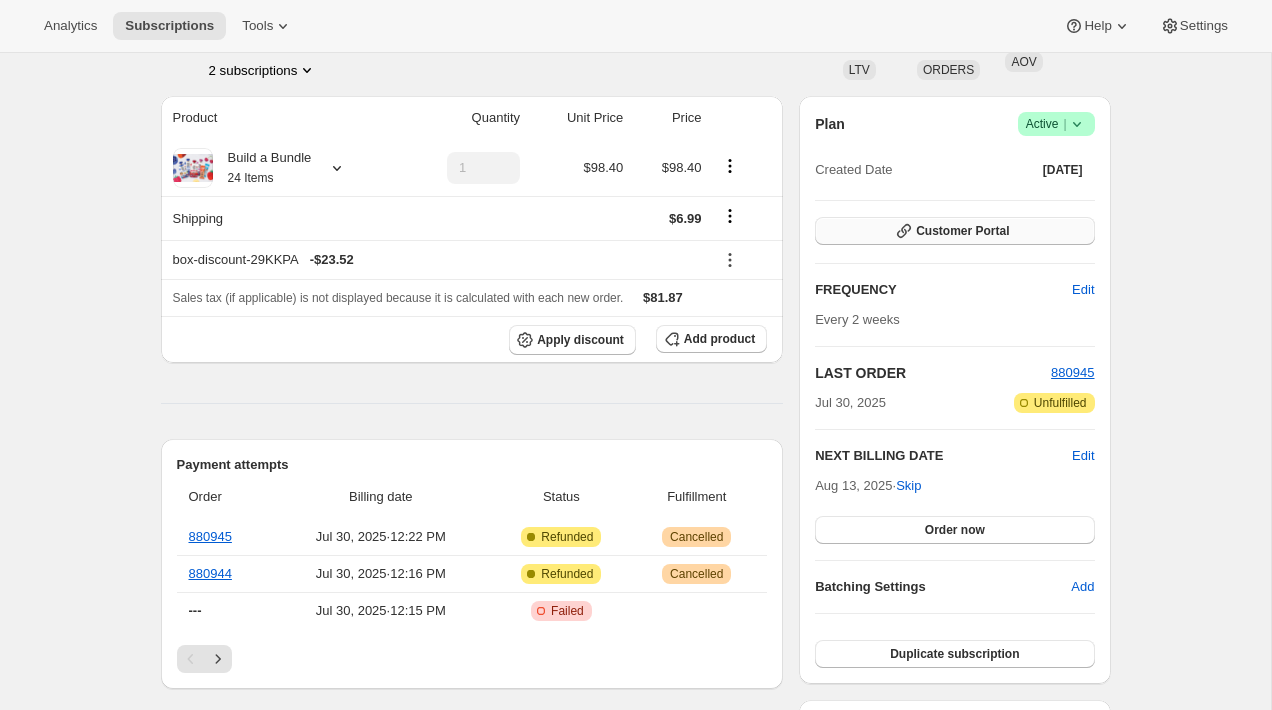 scroll, scrollTop: 74, scrollLeft: 0, axis: vertical 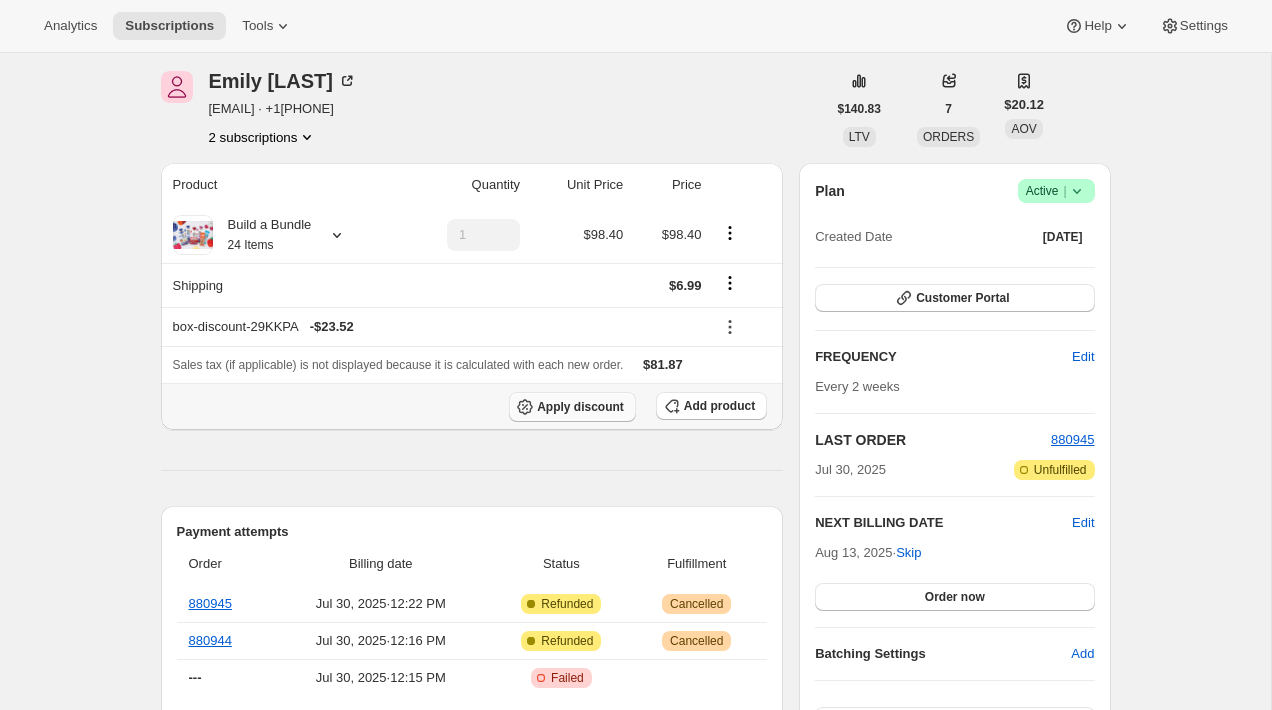 click on "Apply discount" at bounding box center [580, 407] 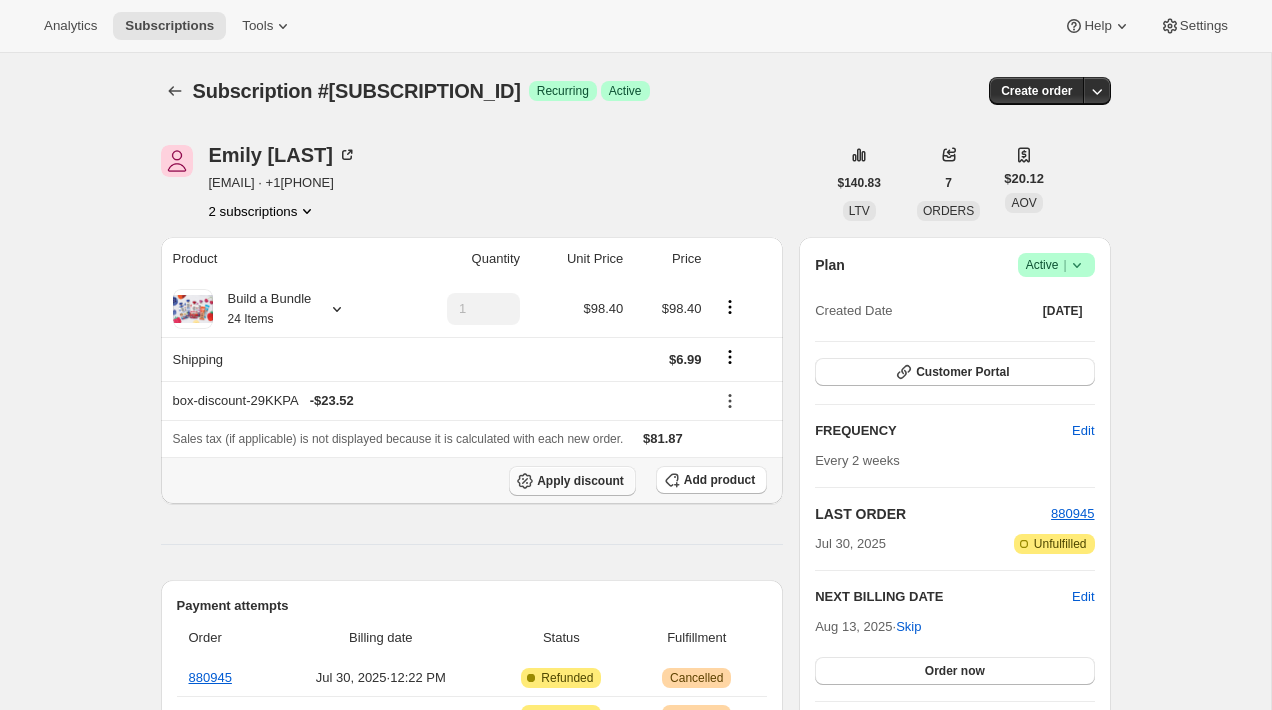 scroll, scrollTop: 74, scrollLeft: 0, axis: vertical 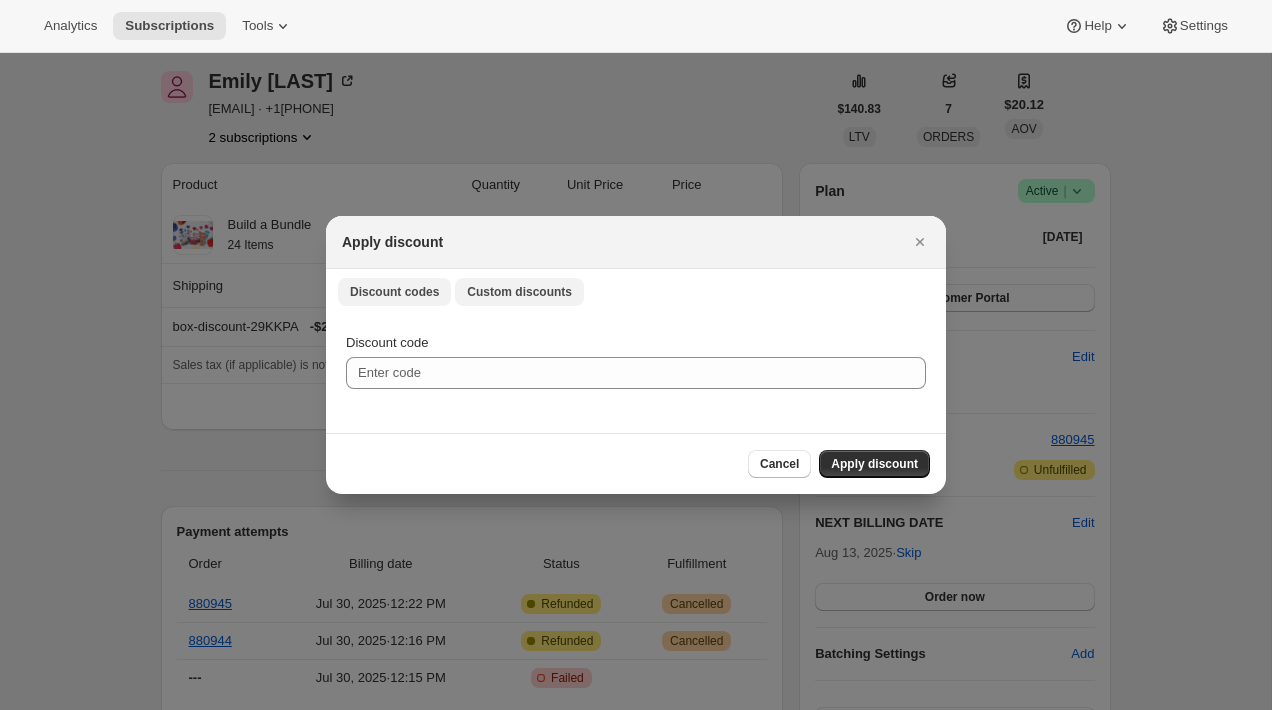 click on "Custom discounts" at bounding box center (519, 292) 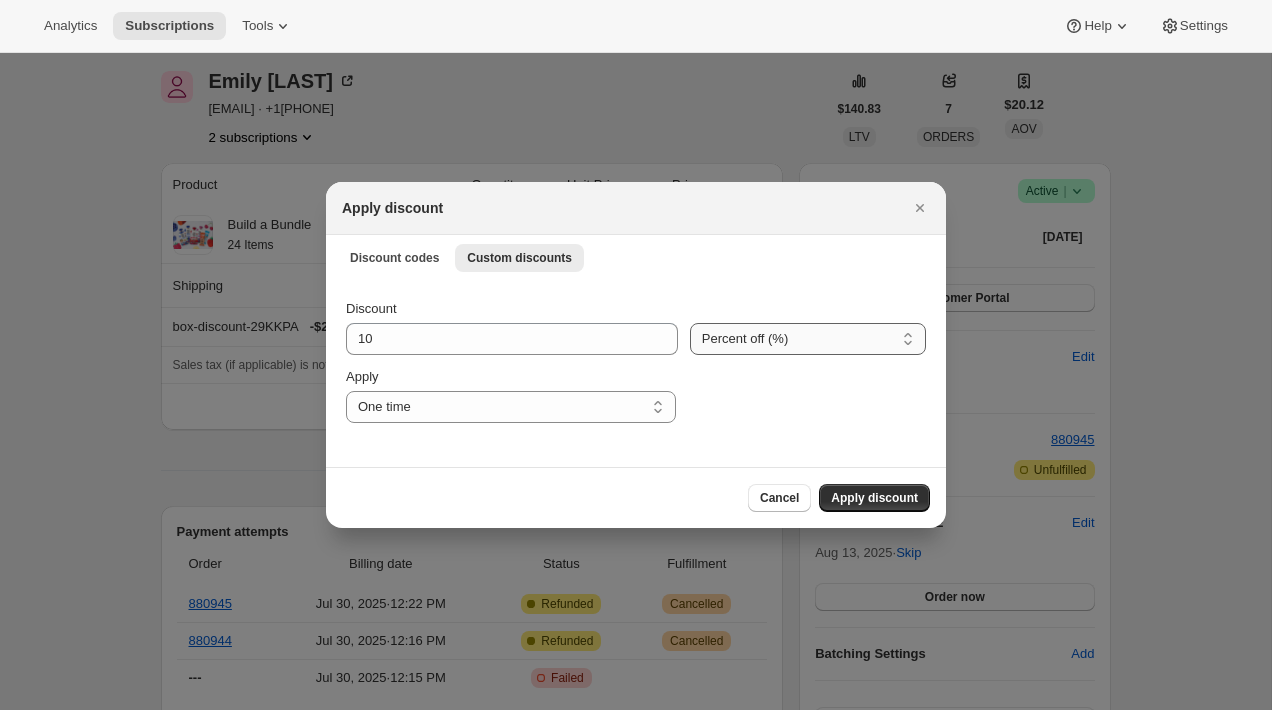 click on "Percent off (%) Amount off ($)" at bounding box center (808, 339) 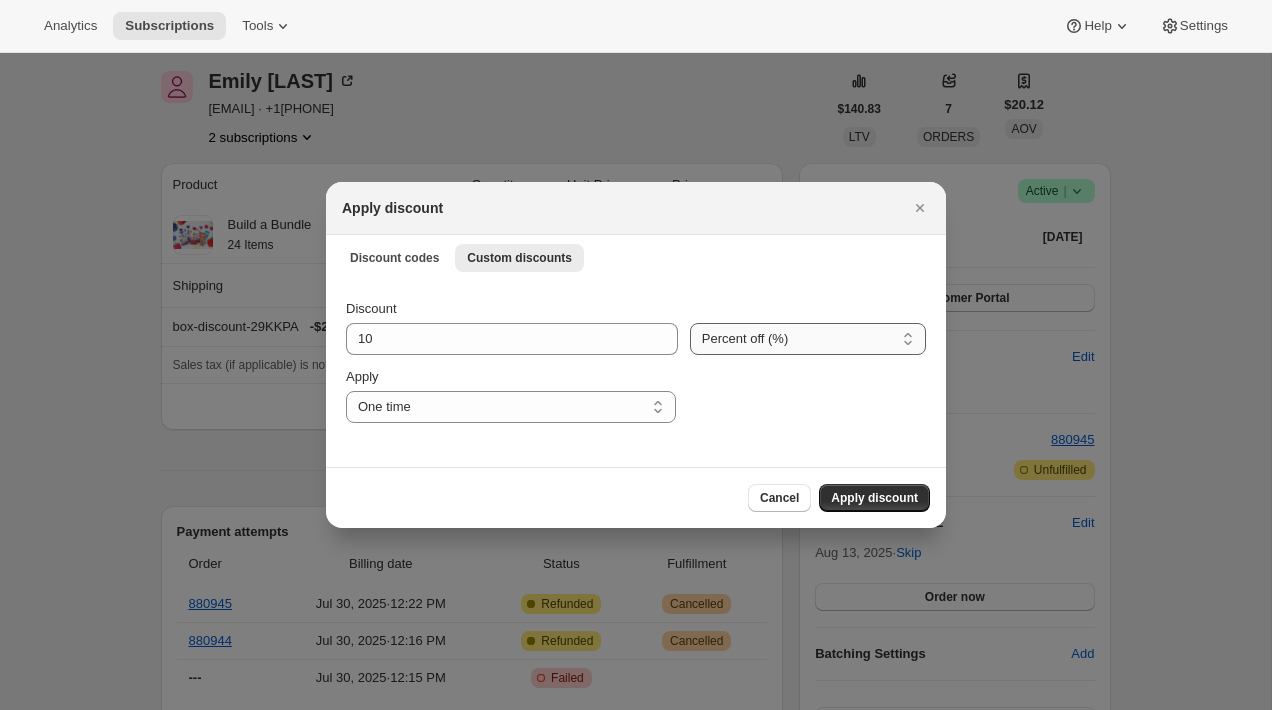 select on "fixed" 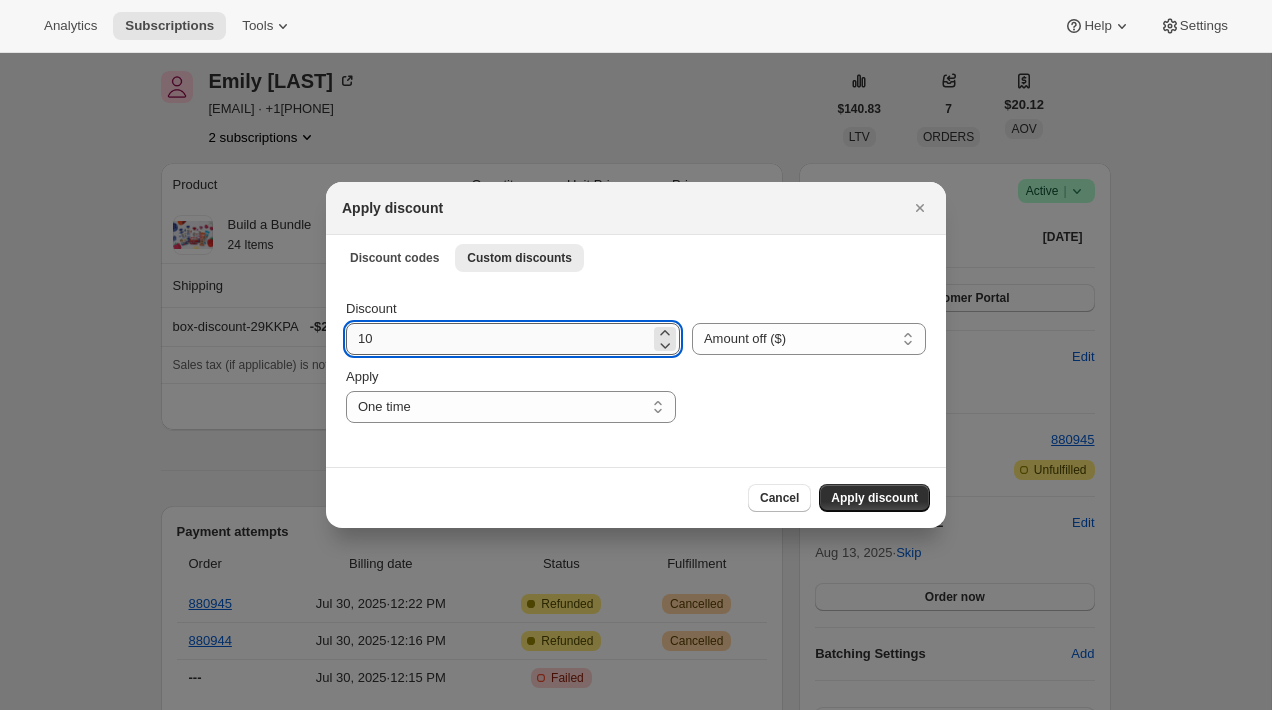 click on "10" at bounding box center (498, 339) 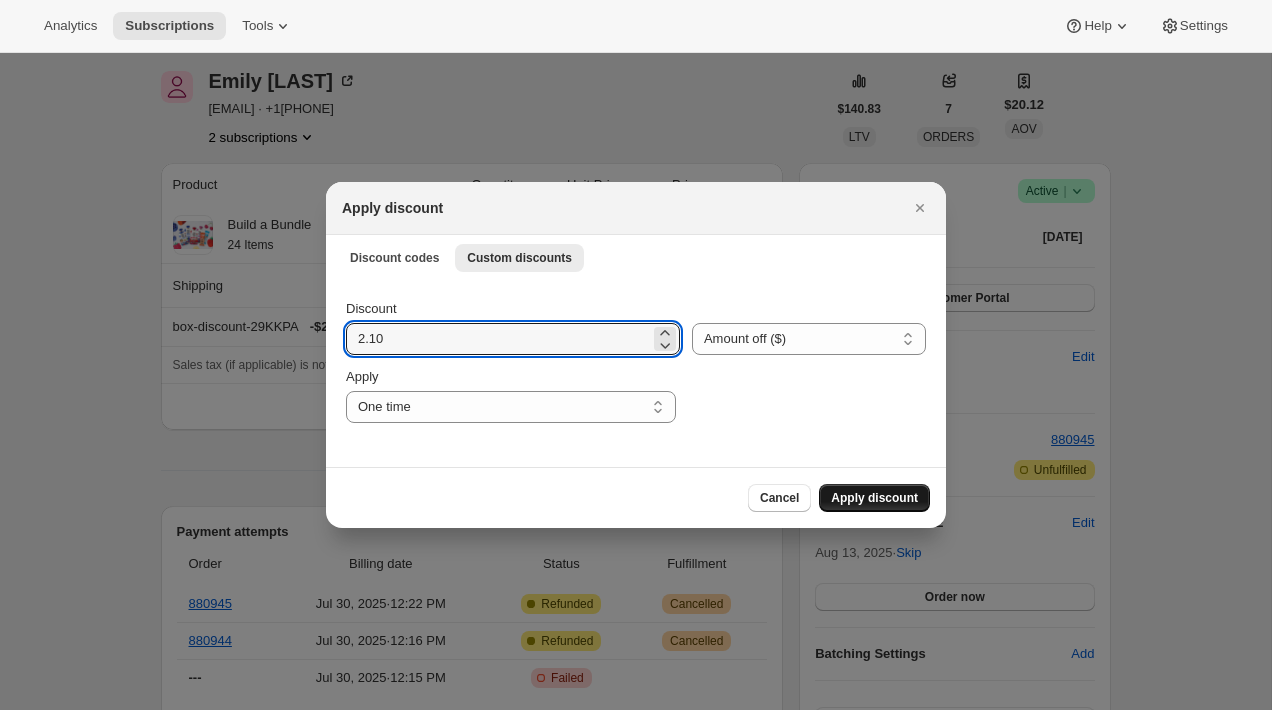 type on "2.10" 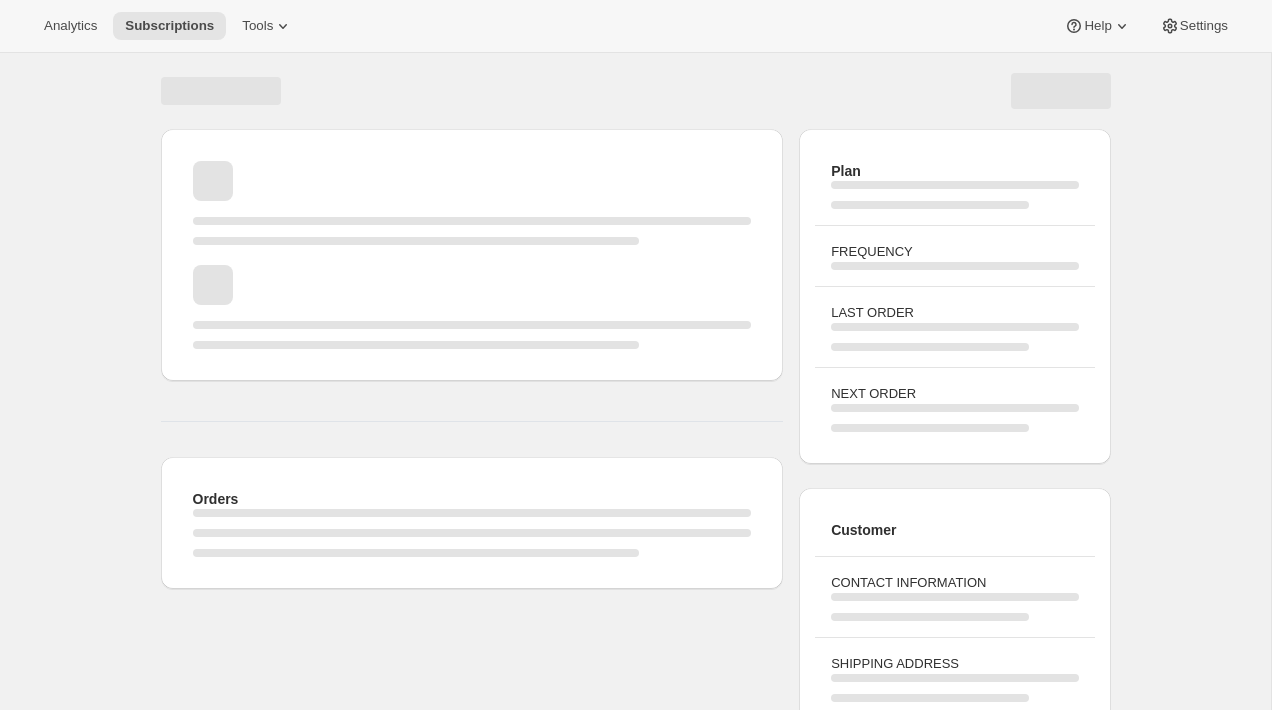 scroll, scrollTop: 74, scrollLeft: 0, axis: vertical 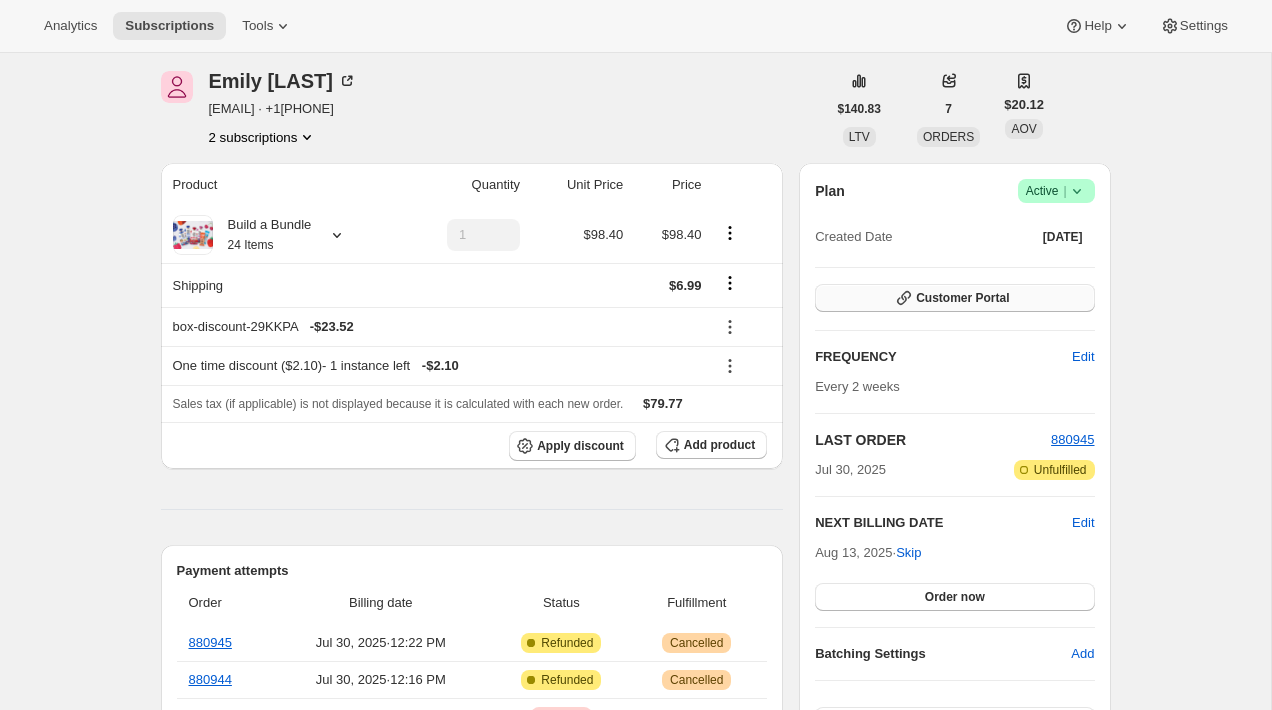 click 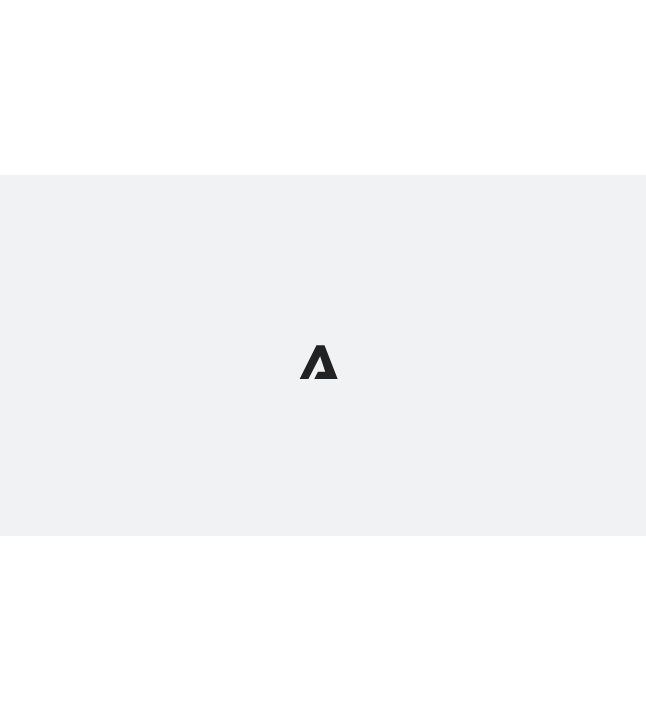 scroll, scrollTop: 0, scrollLeft: 0, axis: both 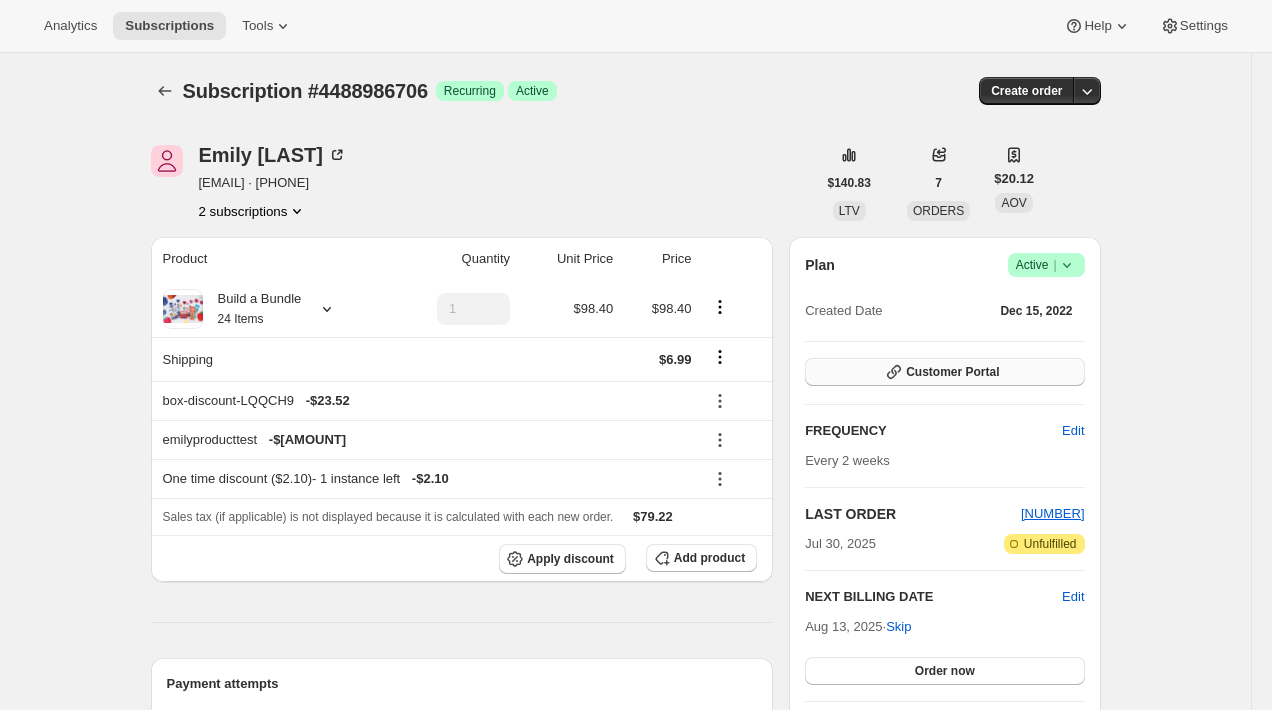click on "Customer Portal" at bounding box center [952, 372] 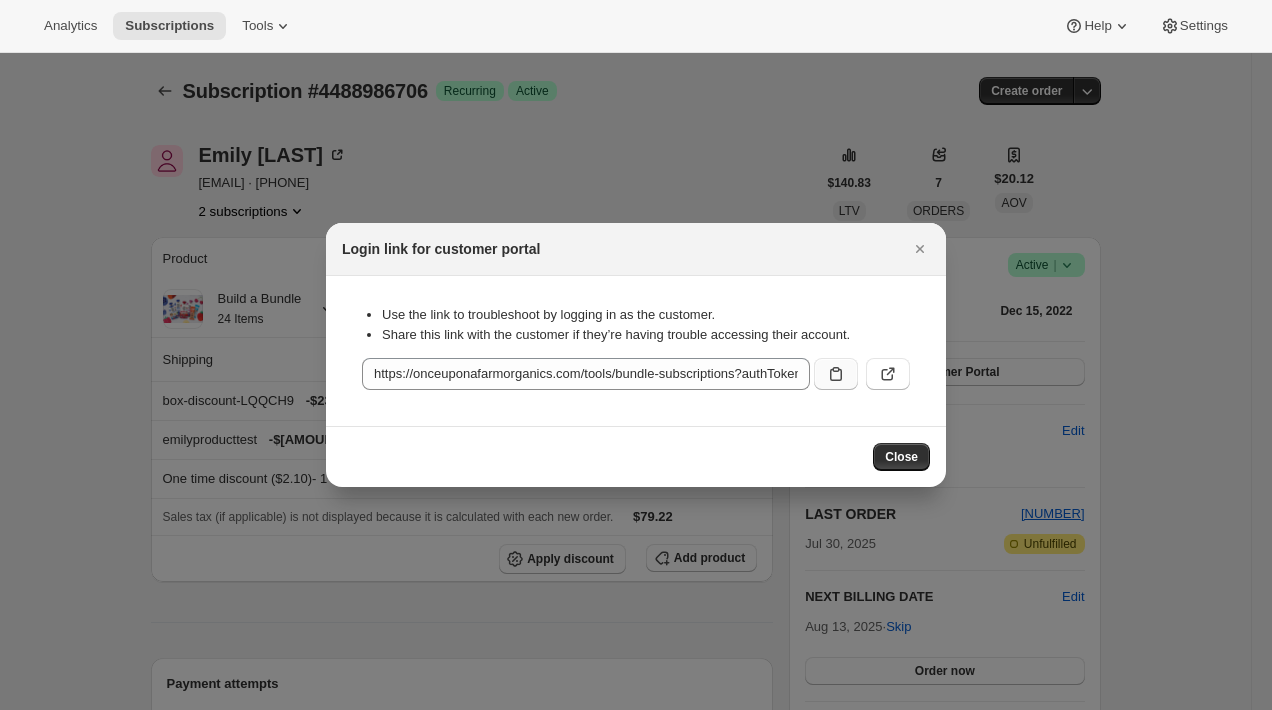 click 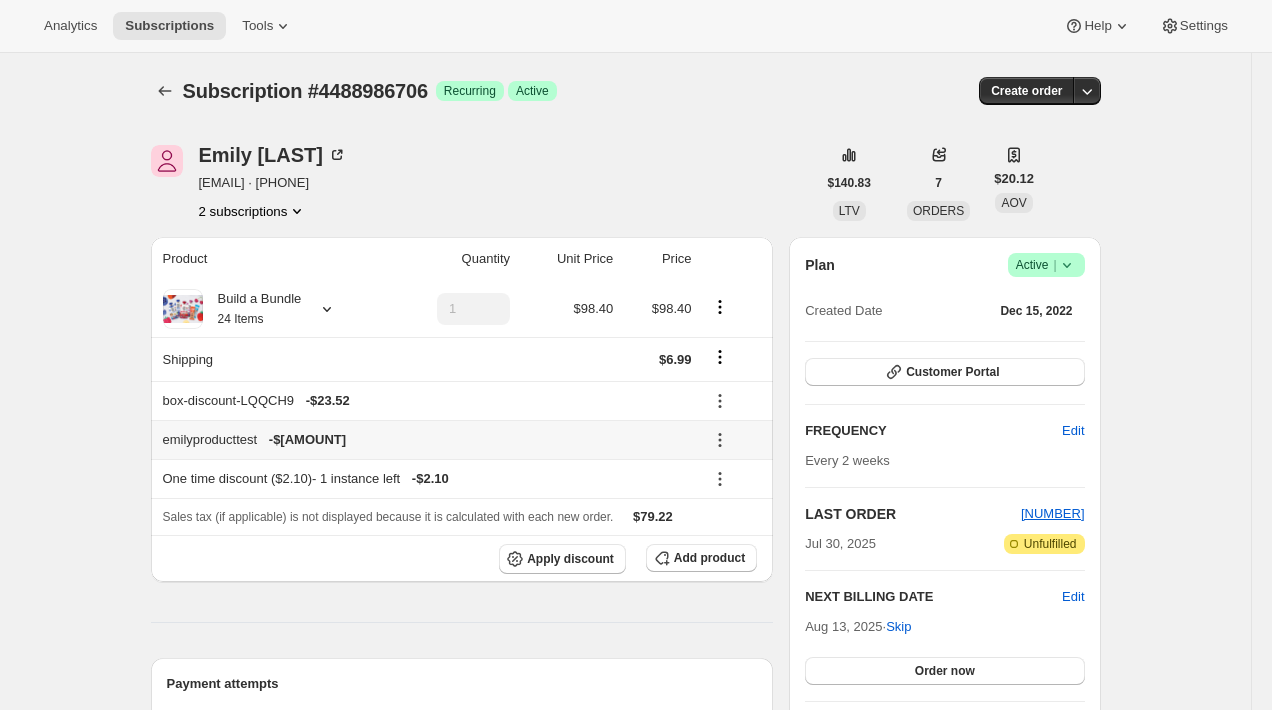 click on "emilyproducttest   - $0.55" at bounding box center (427, 440) 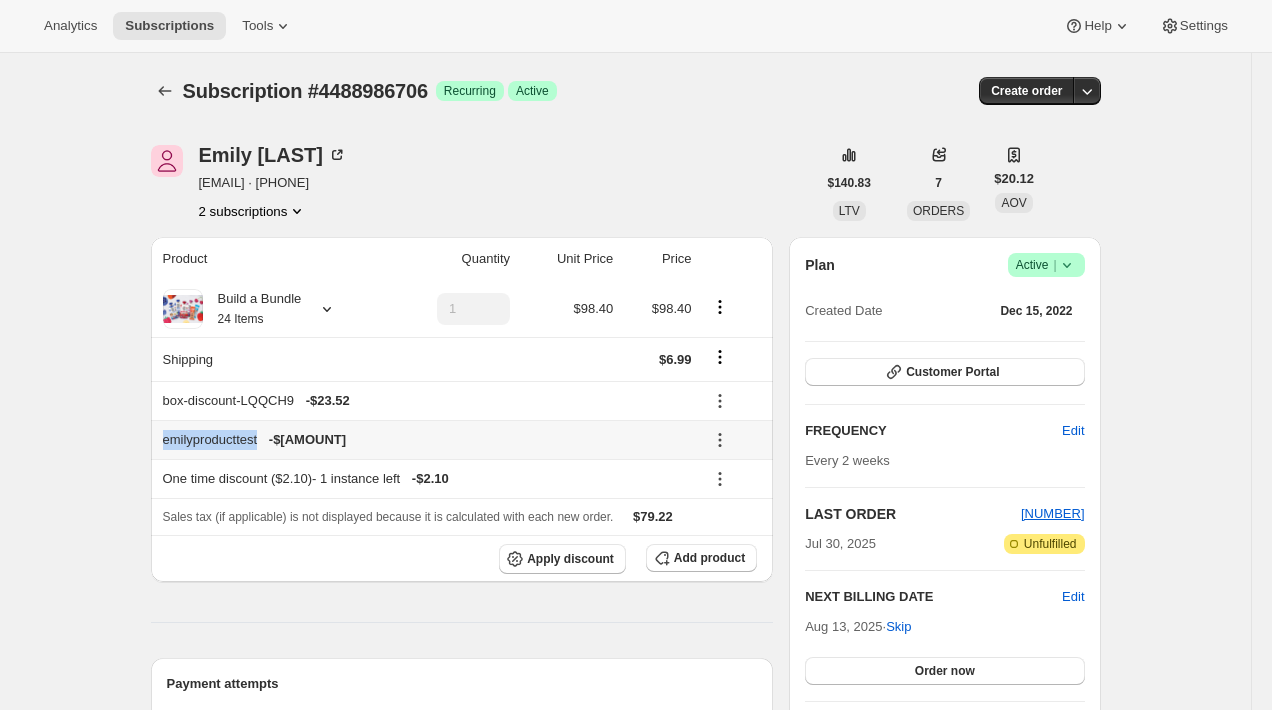 click on "emilyproducttest   - $0.55" at bounding box center (427, 440) 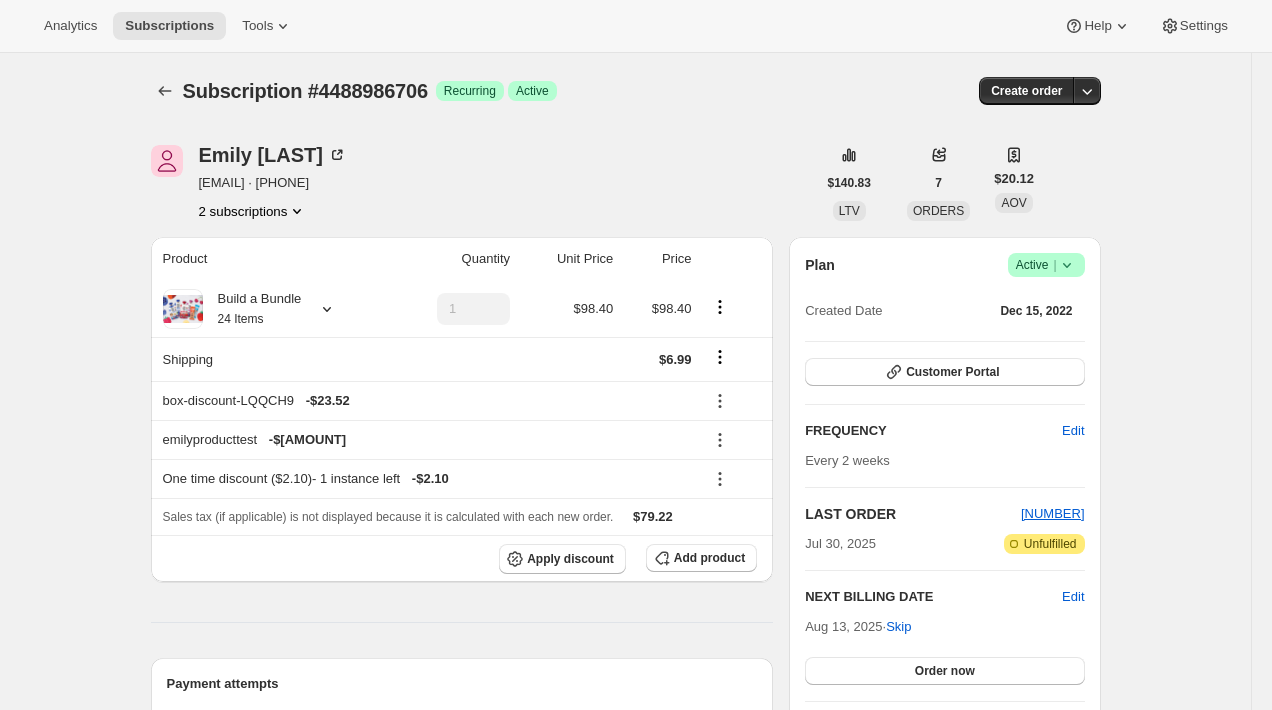 click on "Subscription #4488986706. This page is ready Subscription #4488986706 Success Recurring Success Active Create order Emily   Yuhas nerds@awtomic.com · +14258022942 2 subscriptions $140.83 LTV 7 ORDERS $20.12 AOV Product Quantity Unit Price Price Build a Bundle 24 Items 1 $98.40 $98.40 Shipping $6.99 box-discount-LQQCH9   - $23.52 emilyproducttest   - $0.55 One time discount ($2.10)  - 1 instance left   - $2.10 Sales tax (if applicable) is not displayed because it is calculated with each new order.   $79.22 Apply discount Add product Payment attempts Order Billing date Status Fulfillment 880945 Jul 30, 2025  ·  12:22 PM Attention Complete Refunded Warning Cancelled 880944 Jul 30, 2025  ·  12:16 PM Attention Complete Refunded Warning Cancelled --- Jul 30, 2025  ·  12:15 PM Critical Incomplete Failed Timeline Aug 8, 2025 Emily Yuhas added the discount code emilyproducttest via Customer Portal.  01:11 PM Emily Yuhas updated box contents via Customer Portal 01:08 PM New box selection Previous box selection" at bounding box center [625, 2274] 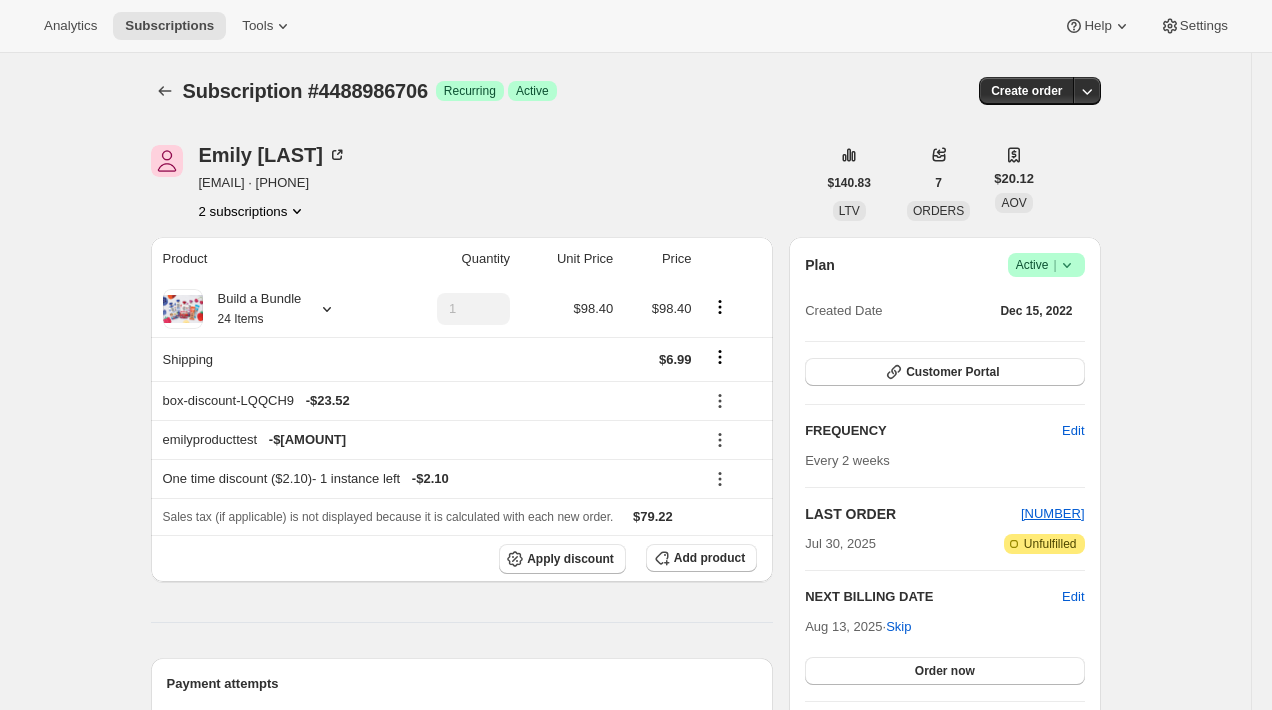 click on "NEXT BILLING DATE" at bounding box center (933, 597) 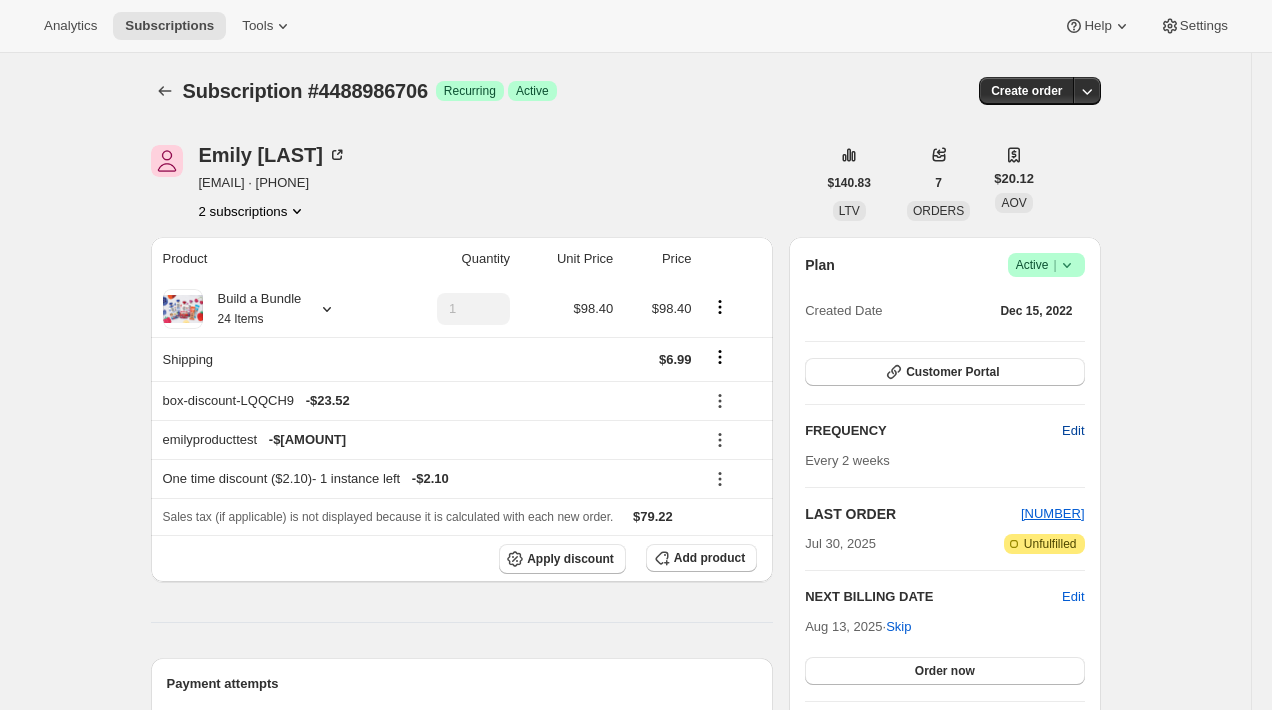 click on "Edit" at bounding box center [1073, 431] 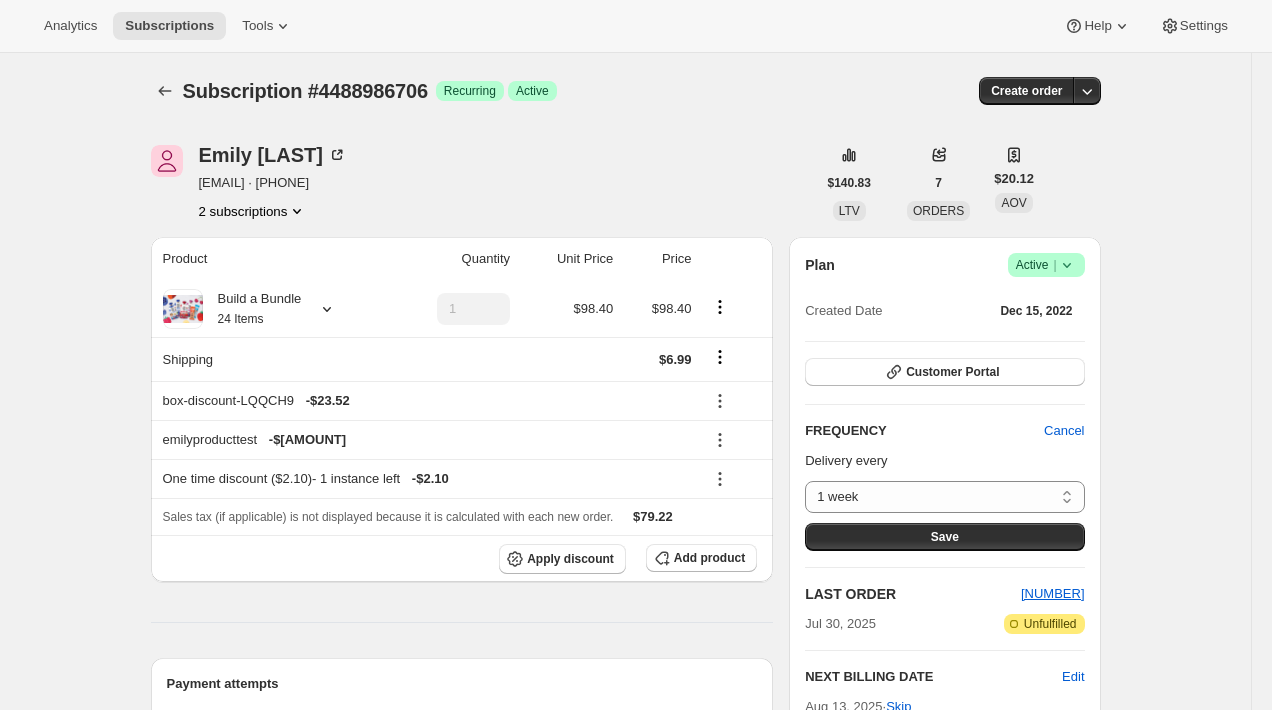 click on "Delivery every 1 week 2 weeks 3 weeks 4 weeks 5 weeks Custom... 1 week Save" at bounding box center [944, 501] 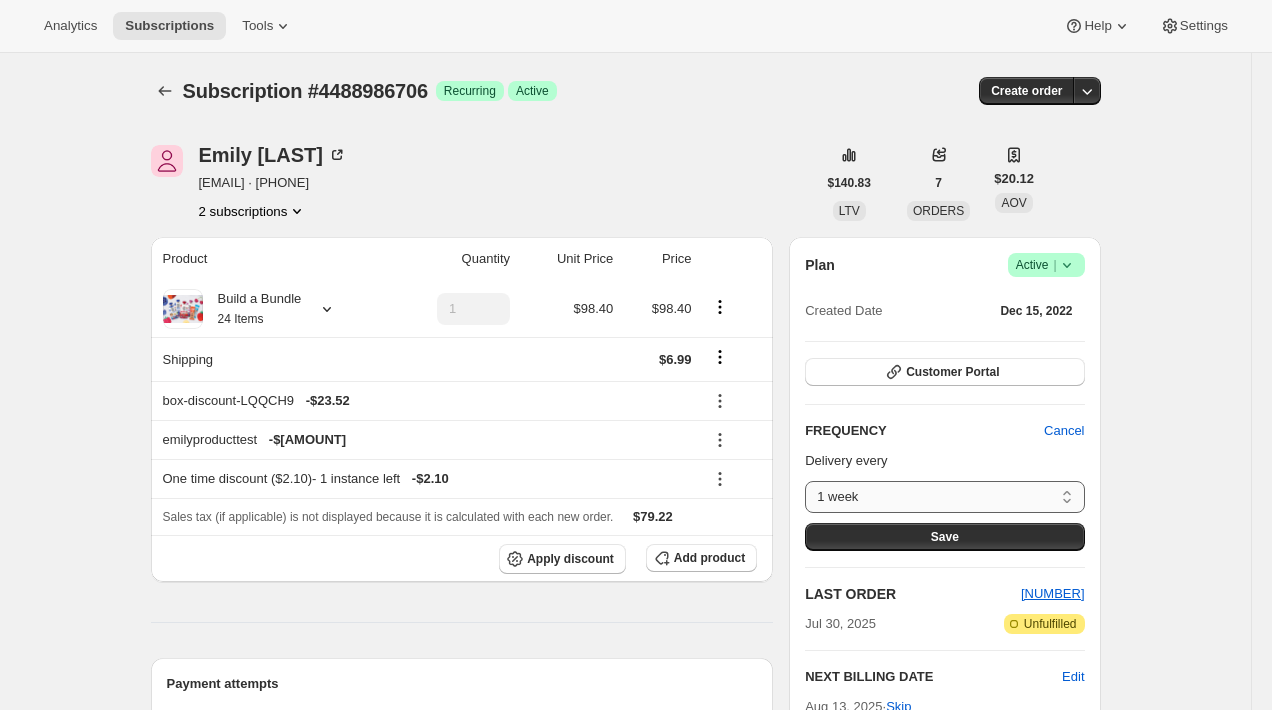 click on "1 week 2 weeks 3 weeks 4 weeks 5 weeks Custom..." at bounding box center [944, 497] 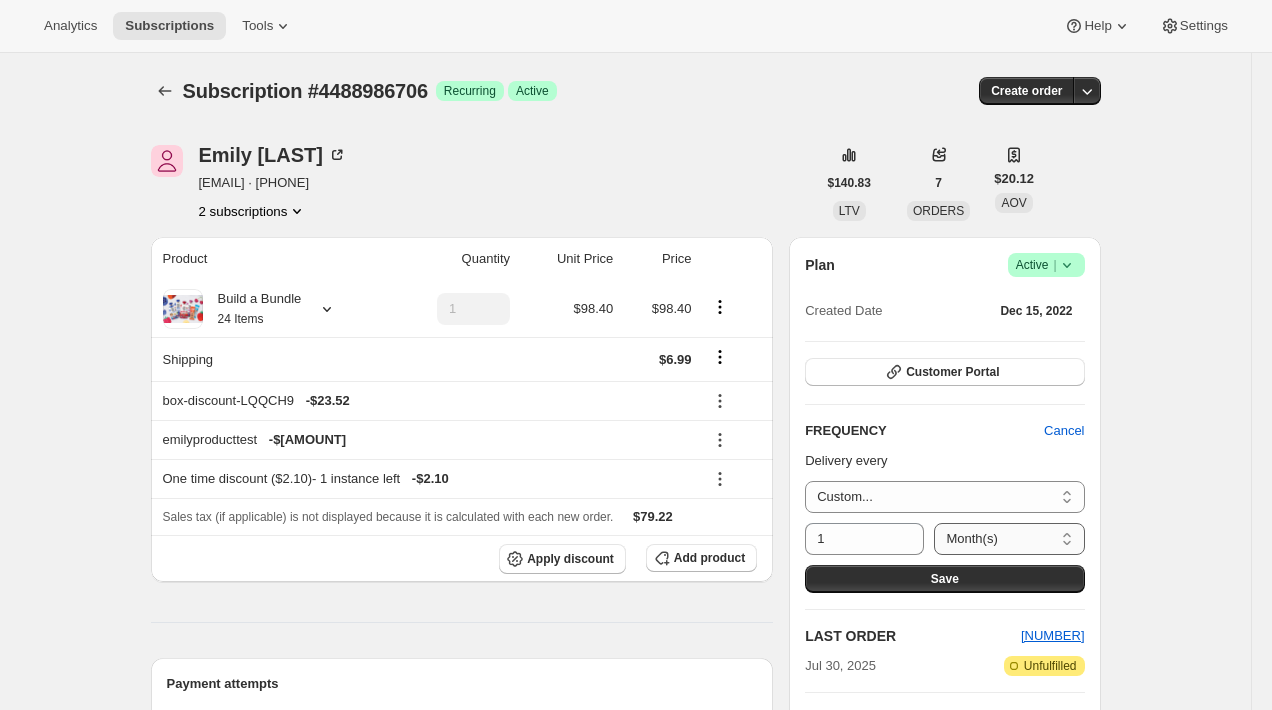 click on "Day(s) Week(s) Month(s) Year(s)" at bounding box center [1009, 539] 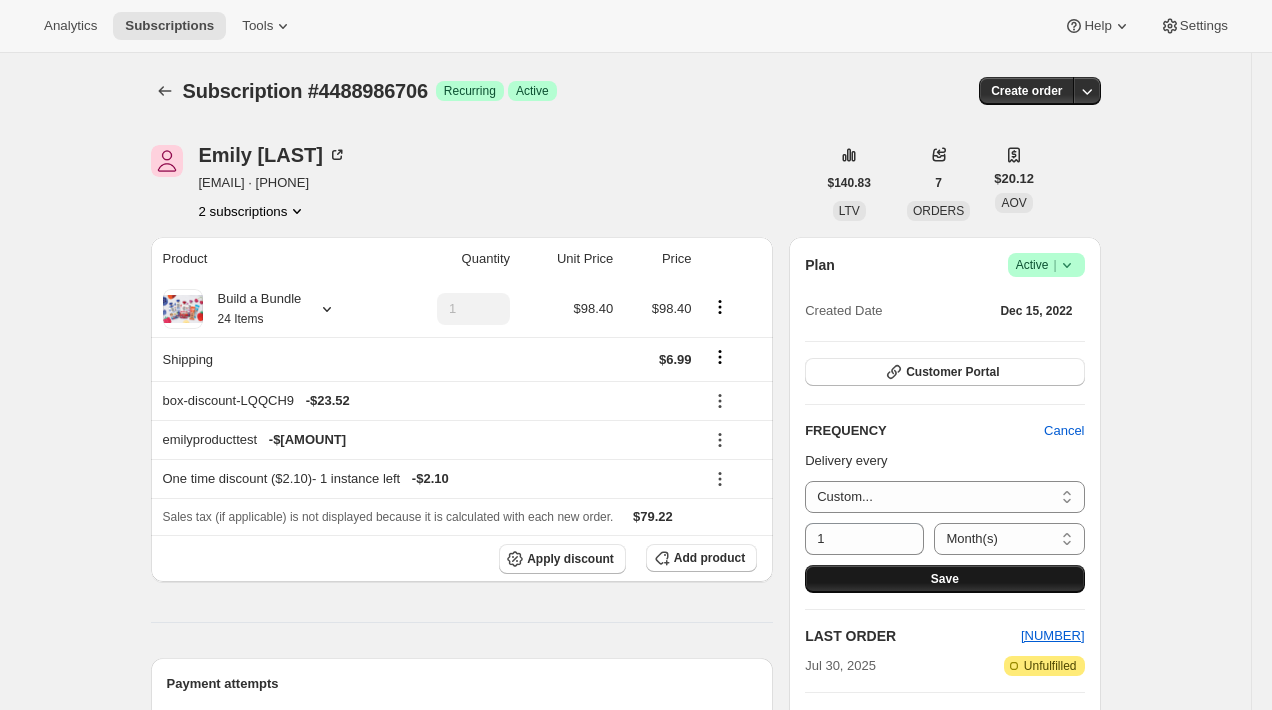 click on "Save" at bounding box center [944, 579] 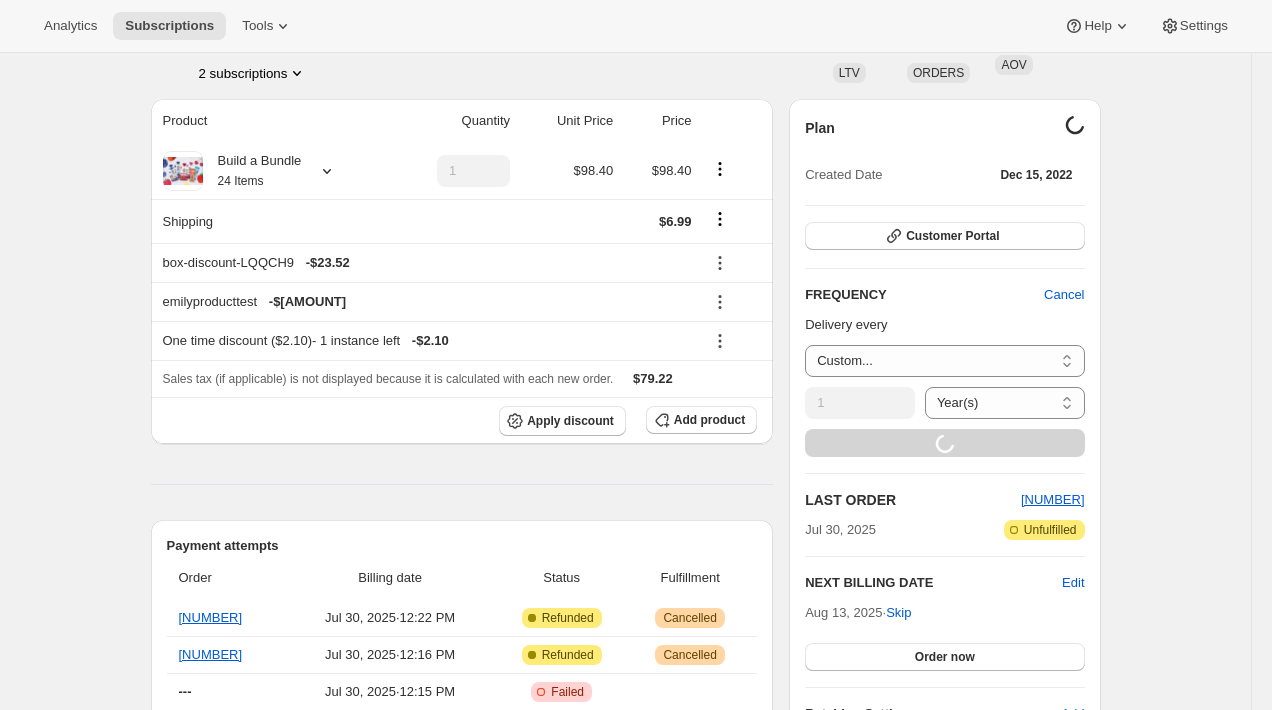 scroll, scrollTop: 194, scrollLeft: 0, axis: vertical 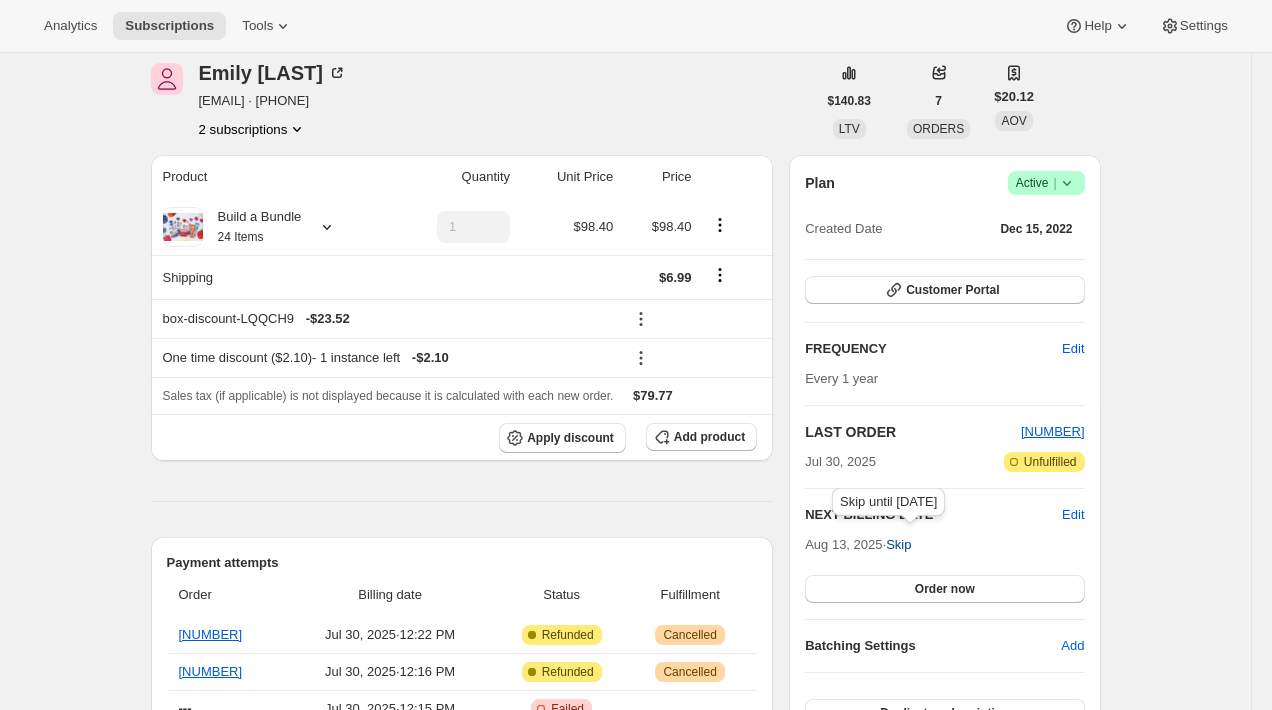 click on "Skip" at bounding box center [898, 545] 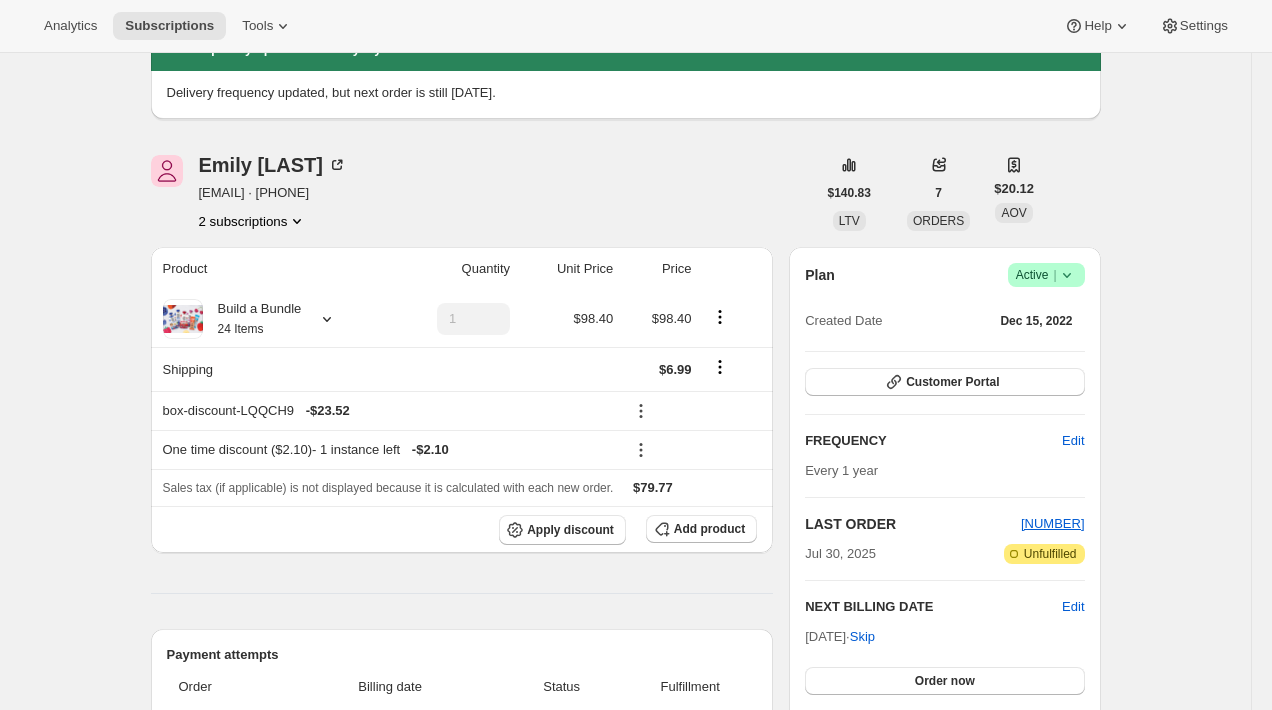 click on "Subscription #4488986706. This page is ready Subscription #4488986706 Success Recurring Success Active Create order Next order will be 8/13/2026. Frequency updated to every 1 year Delivery frequency updated, but next order is still 8/13/2025. Emily   Yuhas nerds@awtomic.com · +14258022942 2 subscriptions $140.83 LTV 7 ORDERS $20.12 AOV Product Quantity Unit Price Price Build a Bundle 24 Items 1 $98.40 $98.40 Shipping $6.99 box-discount-LQQCH9   - $23.52 One time discount ($2.10)  - 1 instance left   - $2.10 Sales tax (if applicable) is not displayed because it is calculated with each new order.   $79.77 Apply discount Add product Payment attempts Order Billing date Status Fulfillment 880945 Jul 30, 2025  ·  12:22 PM Attention Complete Refunded Warning Cancelled 880944 Jul 30, 2025  ·  12:16 PM Attention Complete Refunded Warning Cancelled --- Jul 30, 2025  ·  12:15 PM Critical Incomplete Failed Timeline Aug 8, 2025 Brian Singer set next billing date to Thursday, August 13, 2026 with "Skip" via Admin. |" at bounding box center (625, 2260) 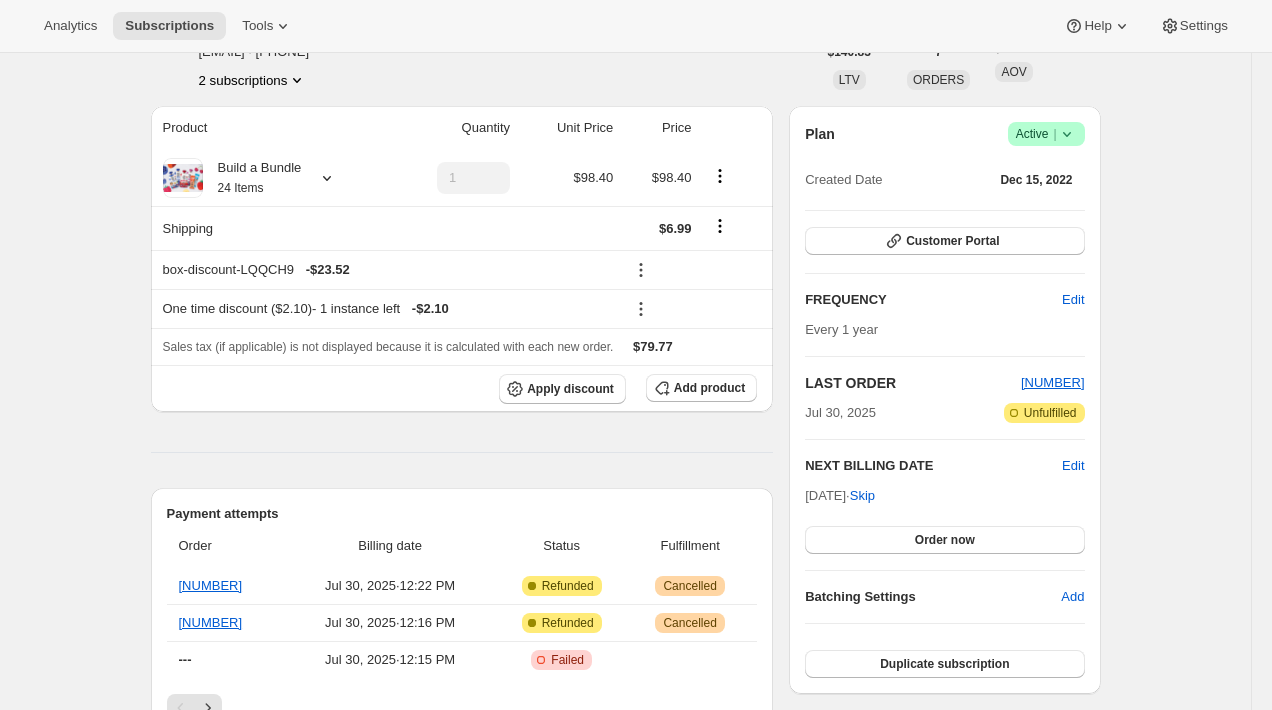 scroll, scrollTop: 650, scrollLeft: 0, axis: vertical 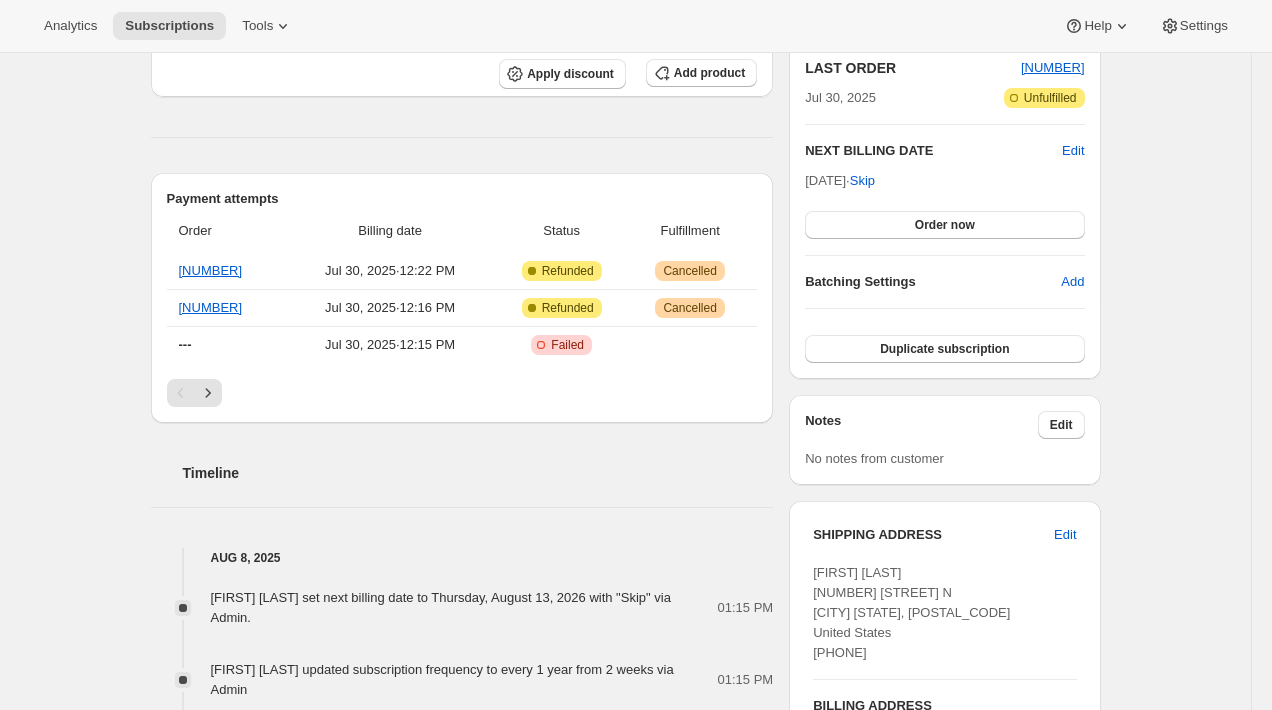 click on "Product Quantity Unit Price Price Build a Bundle 24 Items 1 $98.40 $98.40 Shipping $6.99 box-discount-LQQCH9   - $23.52 One time discount ($2.10)  - 1 instance left   - $2.10 Sales tax (if applicable) is not displayed because it is calculated with each new order.   $79.77 Apply discount Add product Payment attempts Order Billing date Status Fulfillment 880945 Jul 30, 2025  ·  12:22 PM Attention Complete Refunded Warning Cancelled 880944 Jul 30, 2025  ·  12:16 PM Attention Complete Refunded Warning Cancelled --- Jul 30, 2025  ·  12:15 PM Critical Incomplete Failed Timeline Aug 8, 2025 Brian Singer set next billing date to Thursday, August 13, 2026 with "Skip" via Admin. 01:15 PM Brian Singer updated subscription frequency to every 1 year from 2 weeks via Admin 01:15 PM Emily Yuhas removed the discount code emilyproducttest via Customer Portal.  01:14 PM Emily Yuhas added the discount code emilyproducttest via Customer Portal.  01:11 PM Emily Yuhas updated box contents via Customer Portal 01:08 PM" at bounding box center [462, 1968] 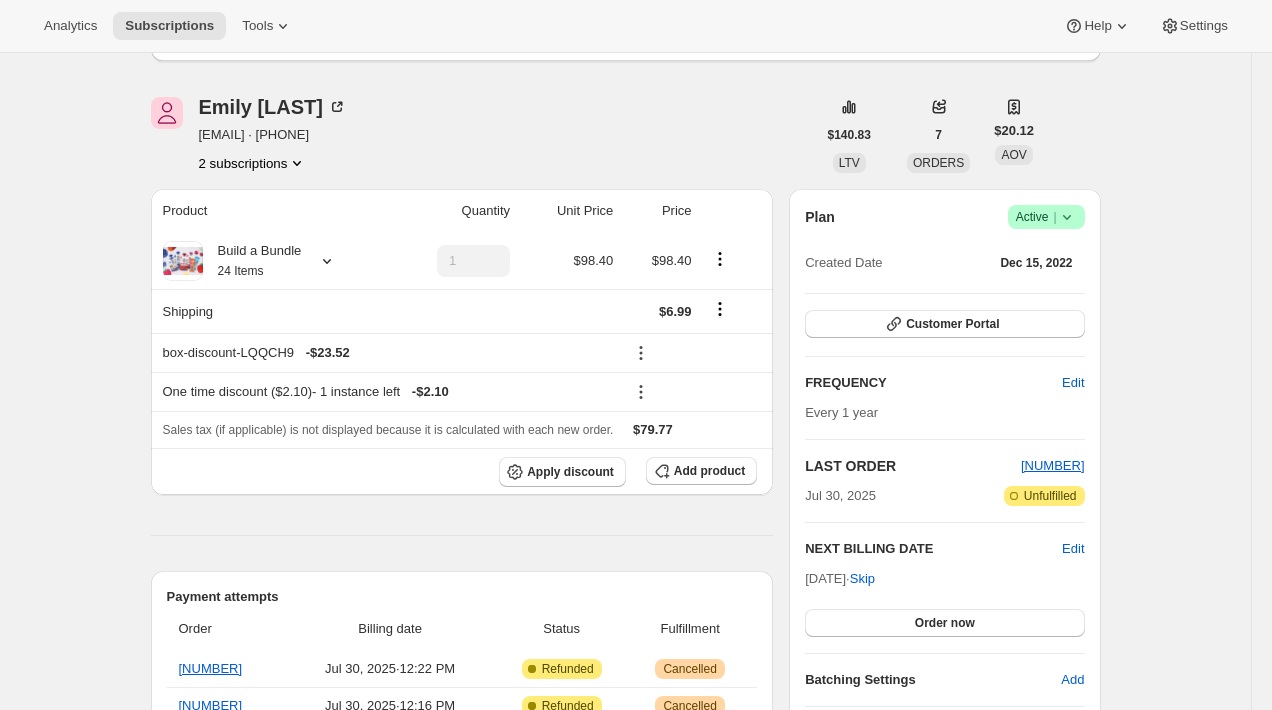 scroll, scrollTop: 0, scrollLeft: 0, axis: both 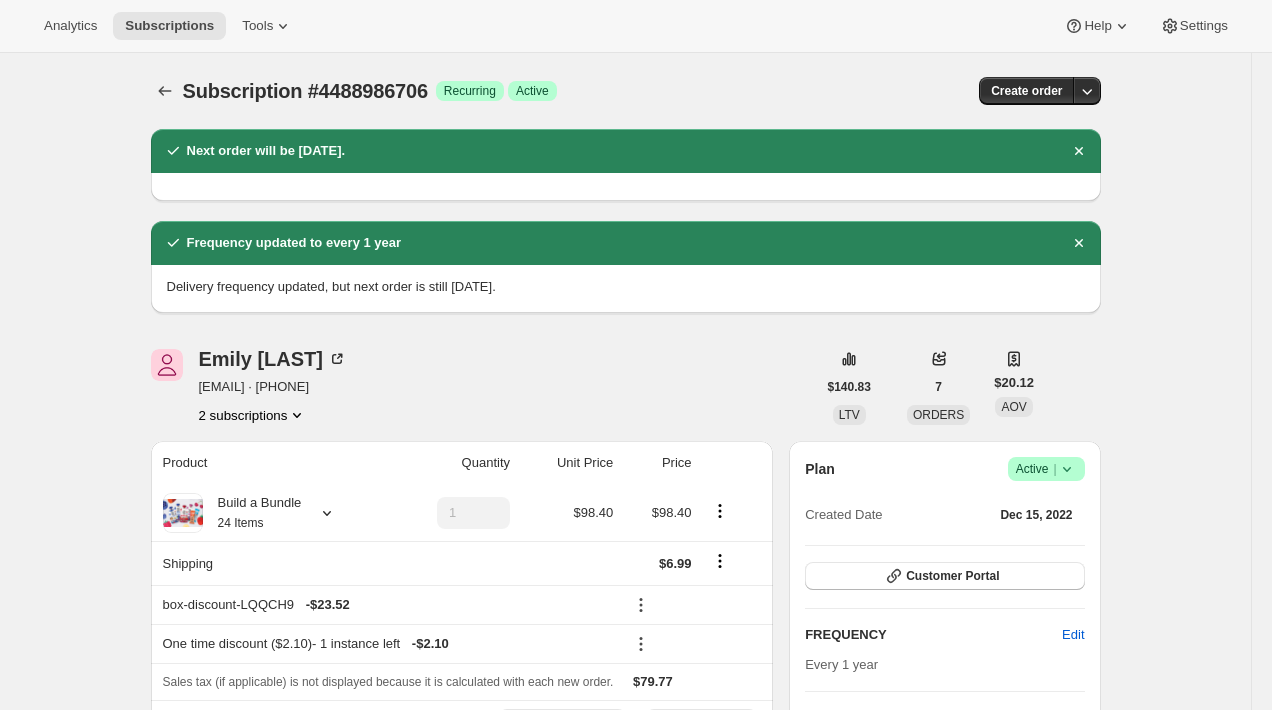 click on "Subscription #4488986706. This page is ready Subscription #4488986706 Success Recurring Success Active Create order Next order will be 8/13/2026. Frequency updated to every 1 year Delivery frequency updated, but next order is still 8/13/2025. Emily   Yuhas nerds@awtomic.com · +14258022942 2 subscriptions $140.83 LTV 7 ORDERS $20.12 AOV Product Quantity Unit Price Price Build a Bundle 24 Items 1 $98.40 $98.40 Shipping $6.99 box-discount-LQQCH9   - $23.52 One time discount ($2.10)  - 1 instance left   - $2.10 Sales tax (if applicable) is not displayed because it is calculated with each new order.   $79.77 Apply discount Add product Payment attempts Order Billing date Status Fulfillment 880945 Jul 30, 2025  ·  12:22 PM Attention Complete Refunded Warning Cancelled 880944 Jul 30, 2025  ·  12:16 PM Attention Complete Refunded Warning Cancelled --- Jul 30, 2025  ·  12:15 PM Critical Incomplete Failed Timeline Aug 8, 2025 Brian Singer set next billing date to Thursday, August 13, 2026 with "Skip" via Admin. |" at bounding box center (625, 2454) 